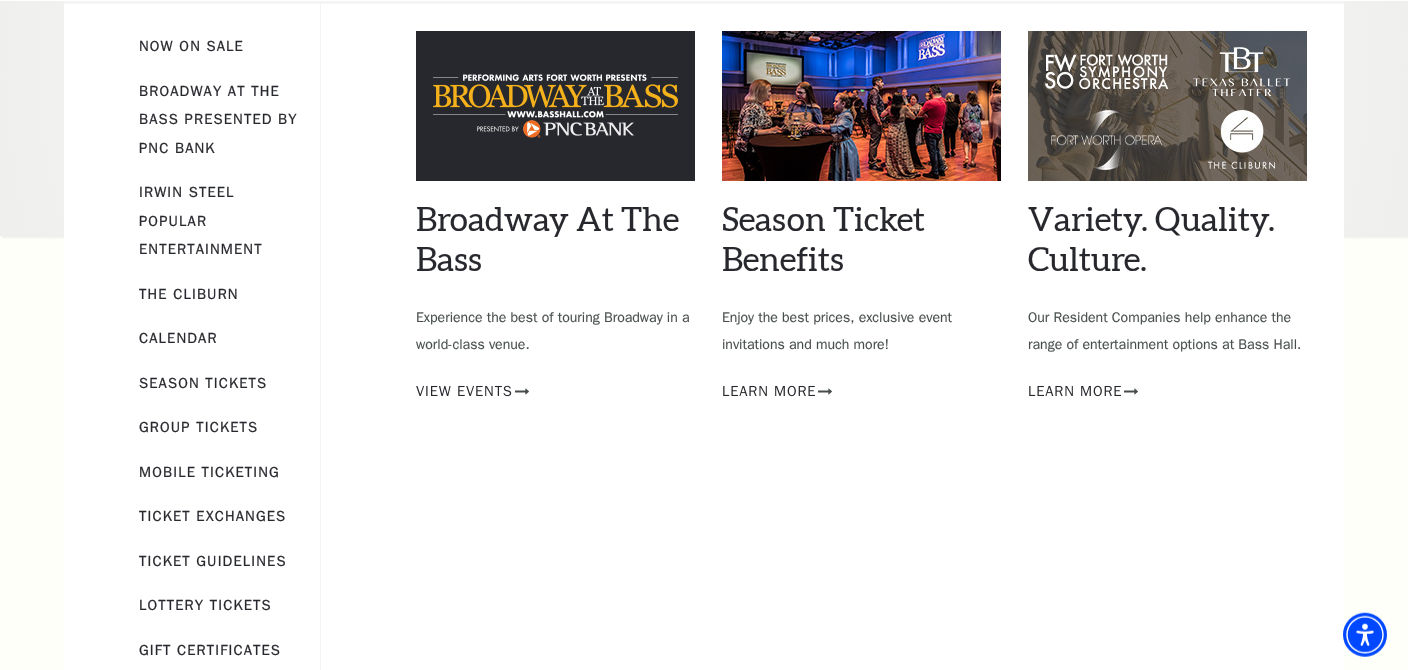 scroll, scrollTop: 176, scrollLeft: 0, axis: vertical 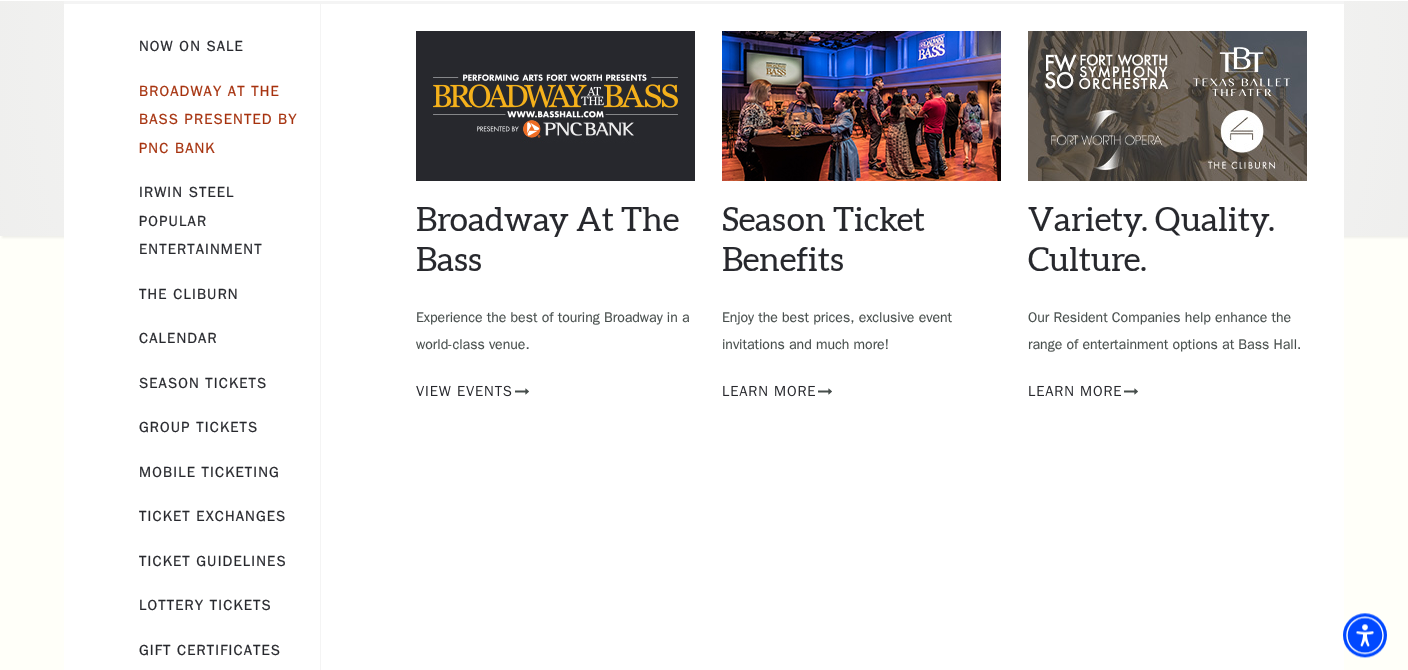 click on "Broadway At The Bass presented by PNC Bank" at bounding box center [218, 119] 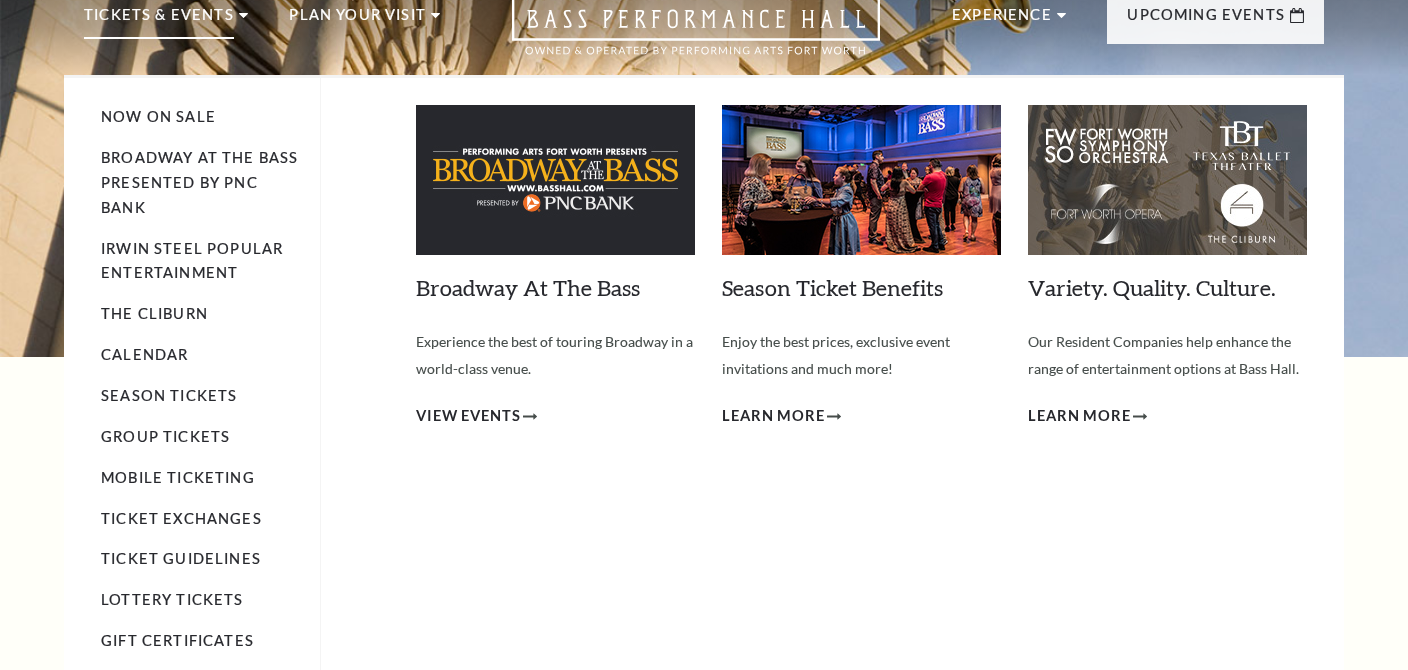 scroll, scrollTop: 211, scrollLeft: 0, axis: vertical 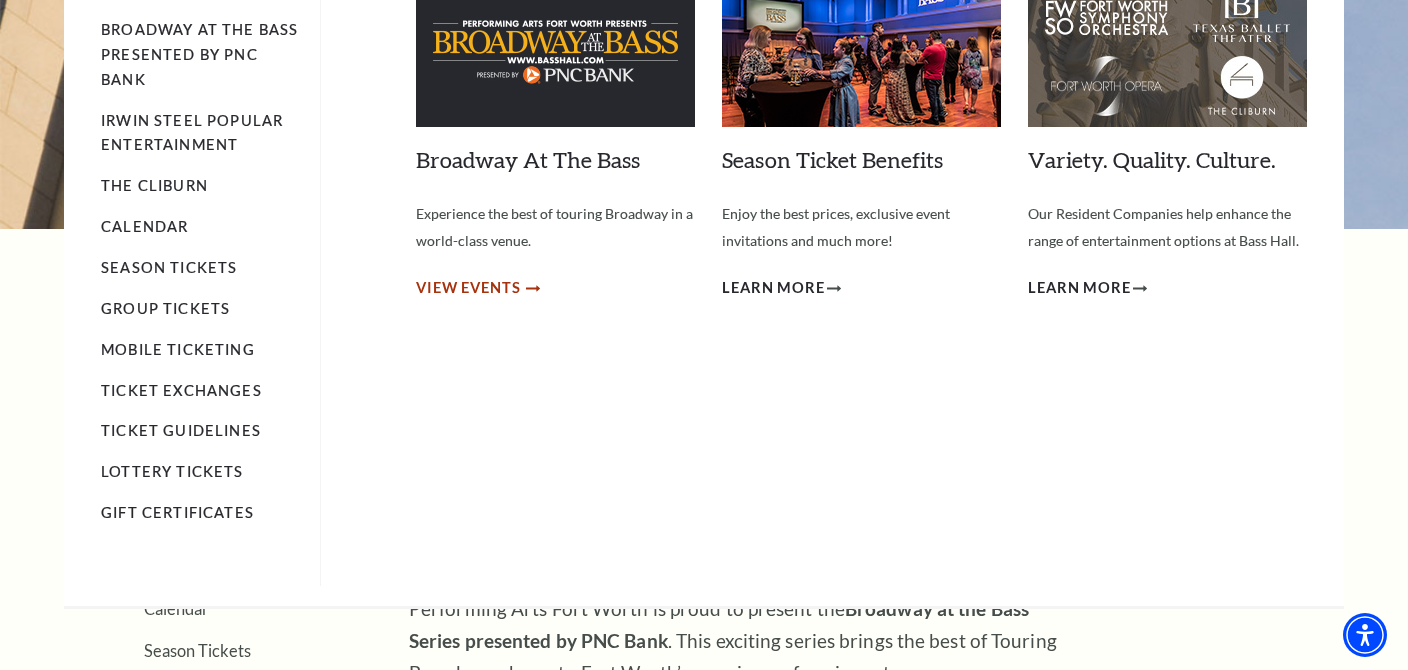 click on "View Events" at bounding box center [468, 288] 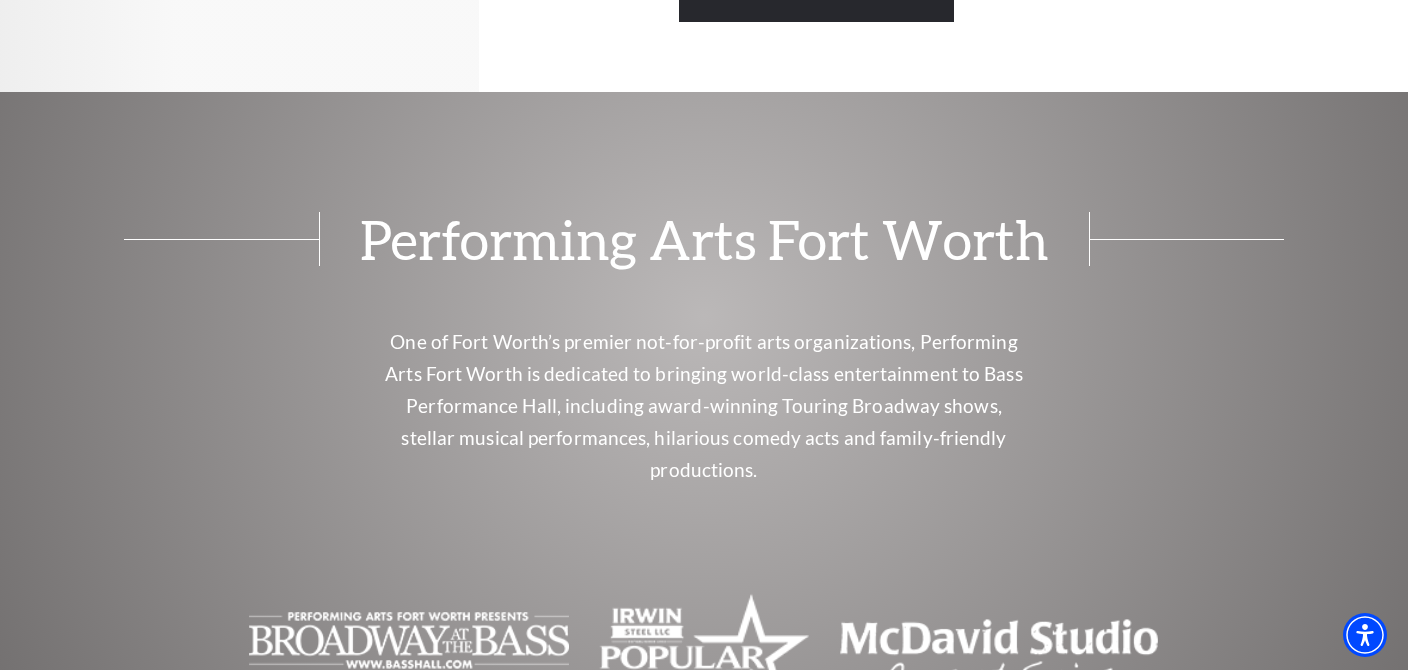scroll, scrollTop: 1608, scrollLeft: 0, axis: vertical 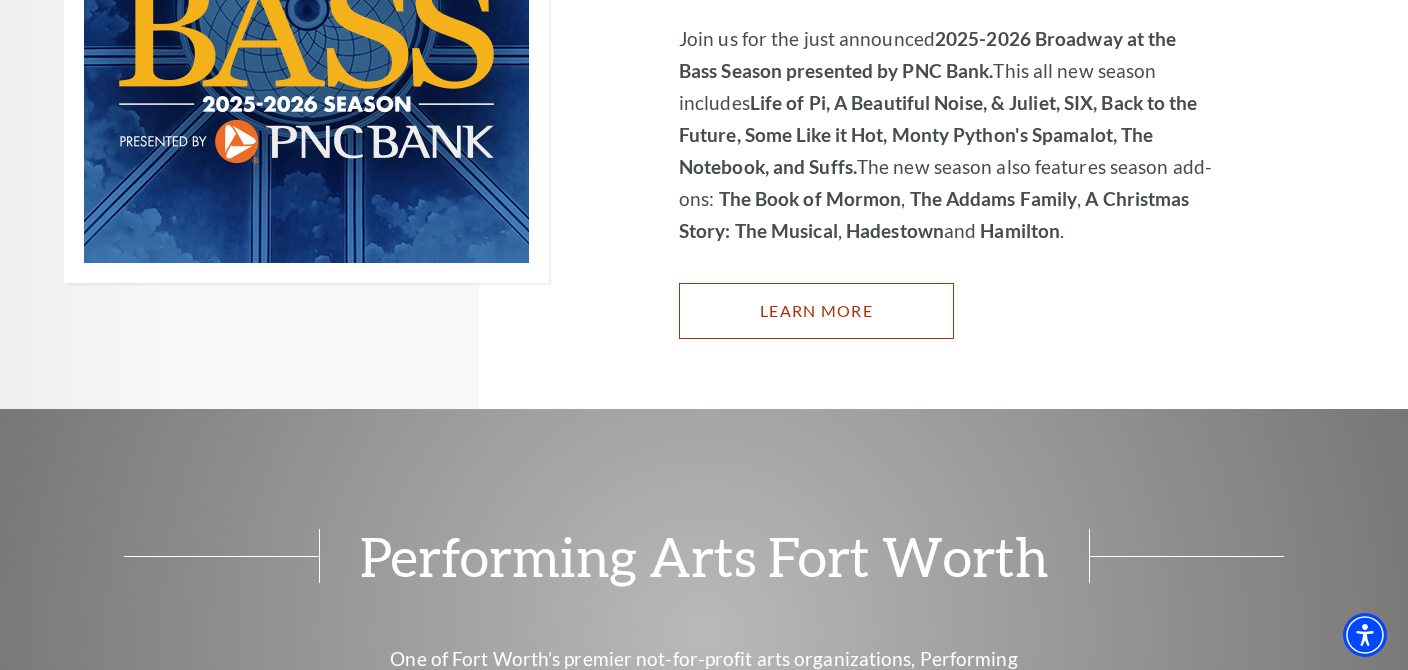 click on "Learn More" at bounding box center [816, 311] 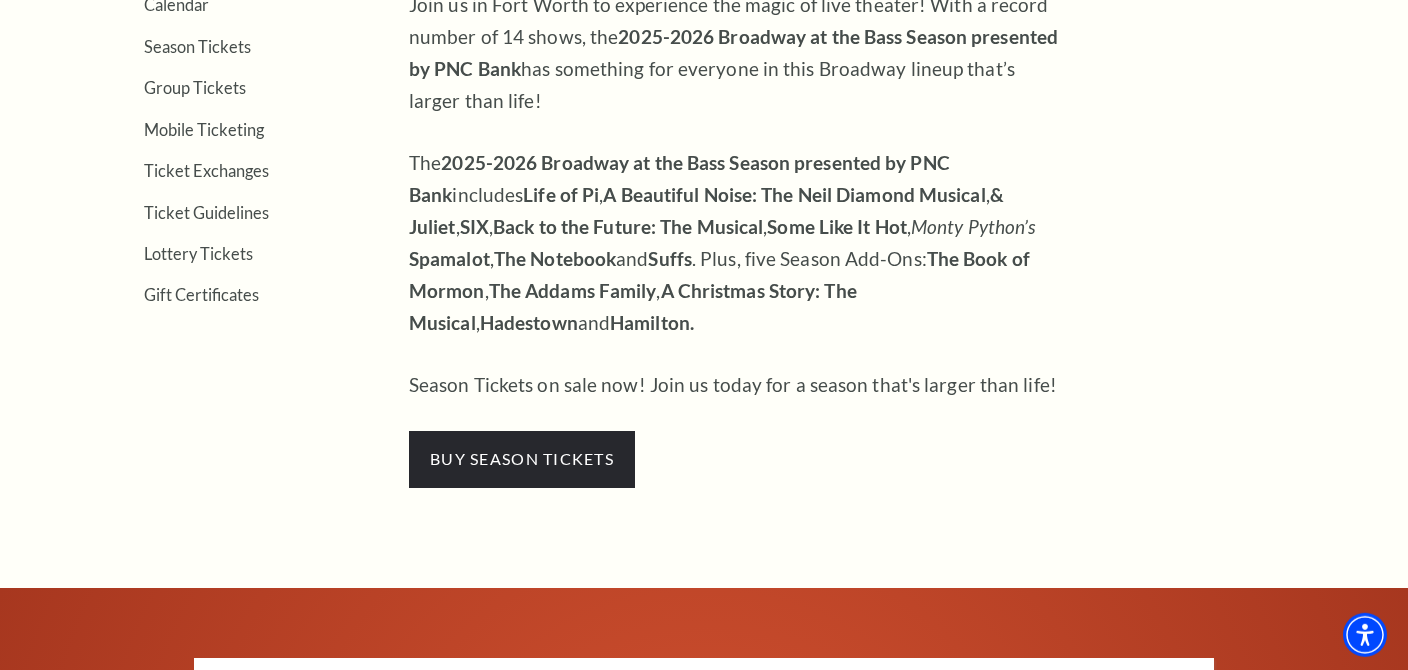 scroll, scrollTop: 844, scrollLeft: 0, axis: vertical 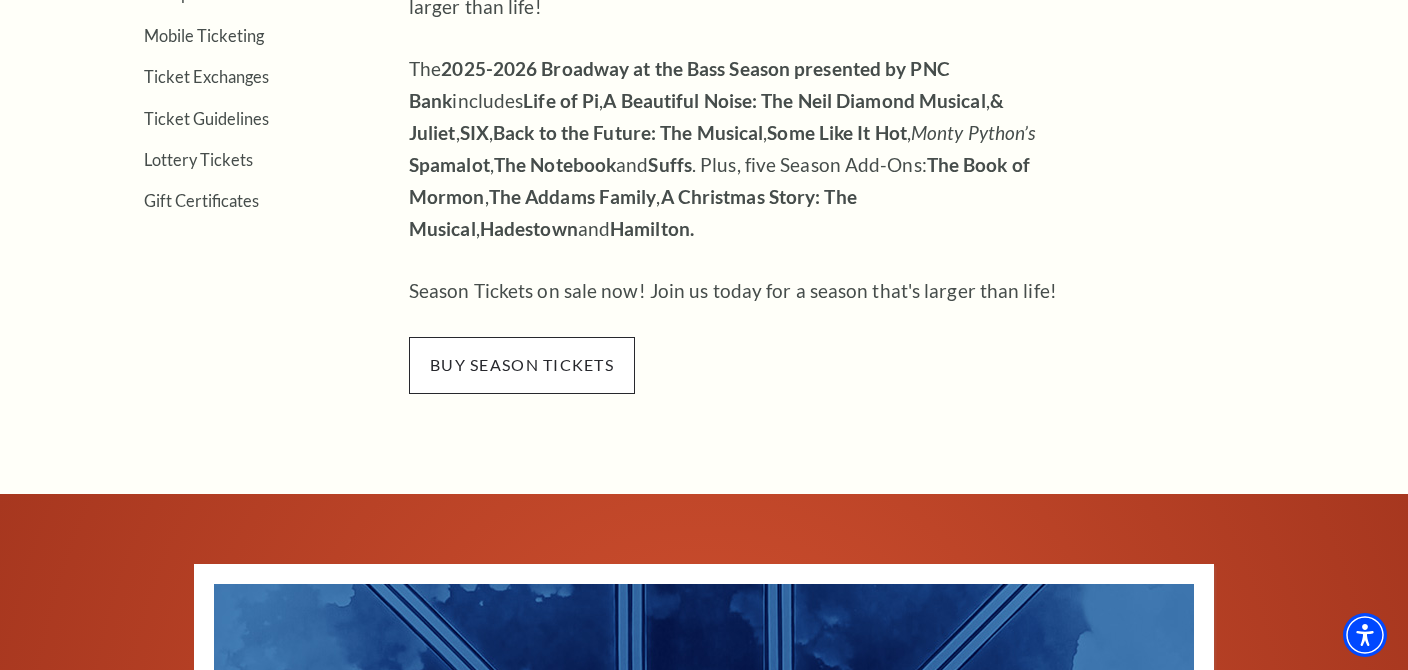 click on "buy season tickets" at bounding box center [522, 365] 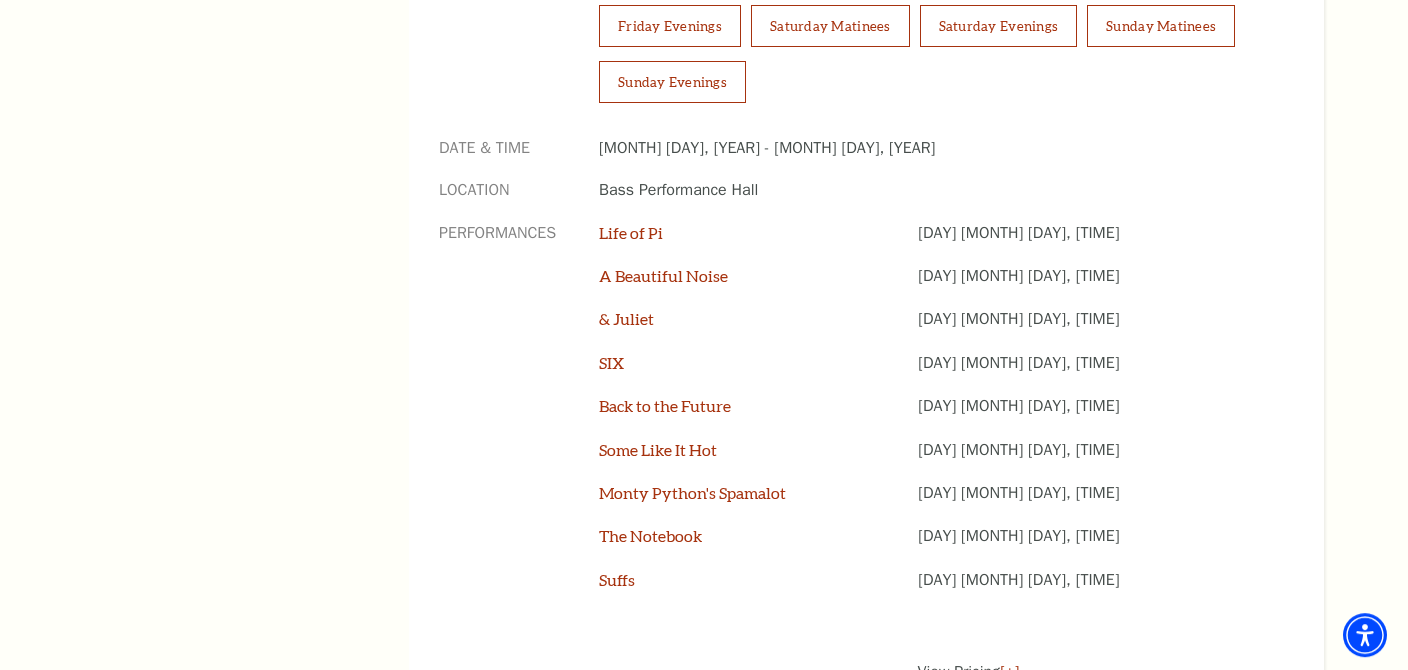 scroll, scrollTop: 1478, scrollLeft: 0, axis: vertical 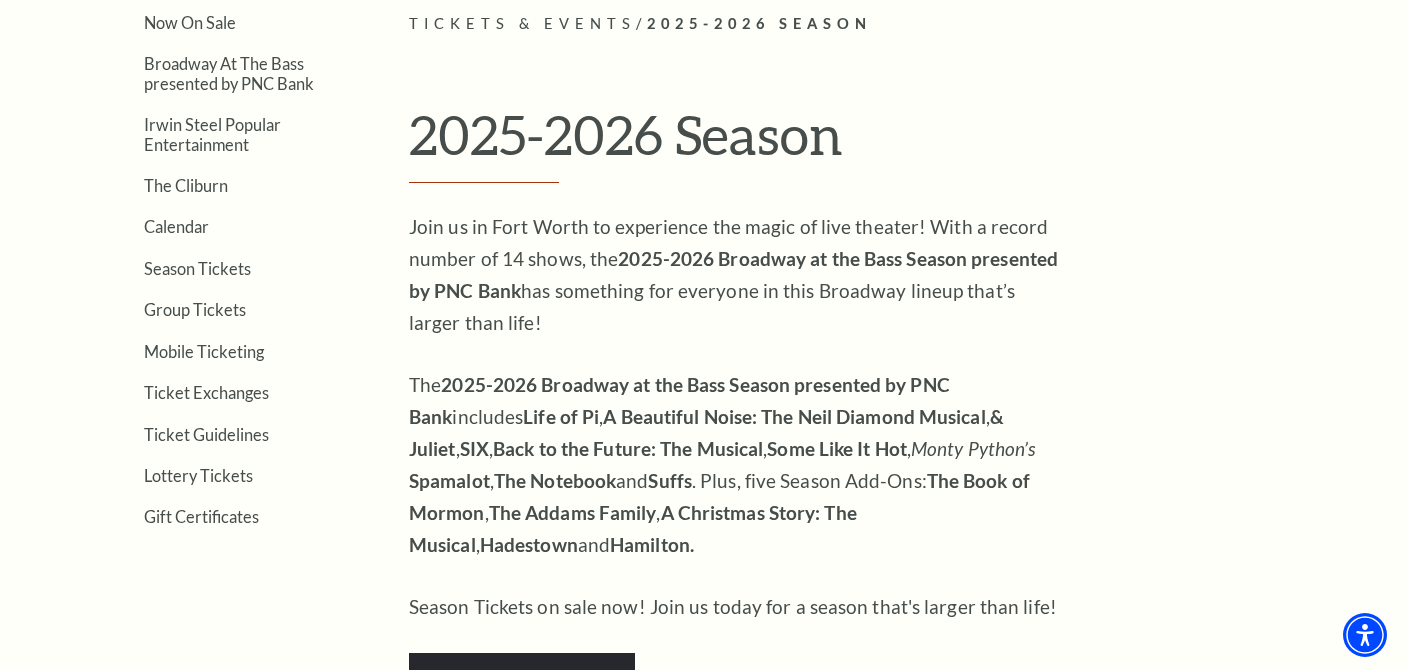 click on "A Christmas Story: The Musical" at bounding box center (633, 528) 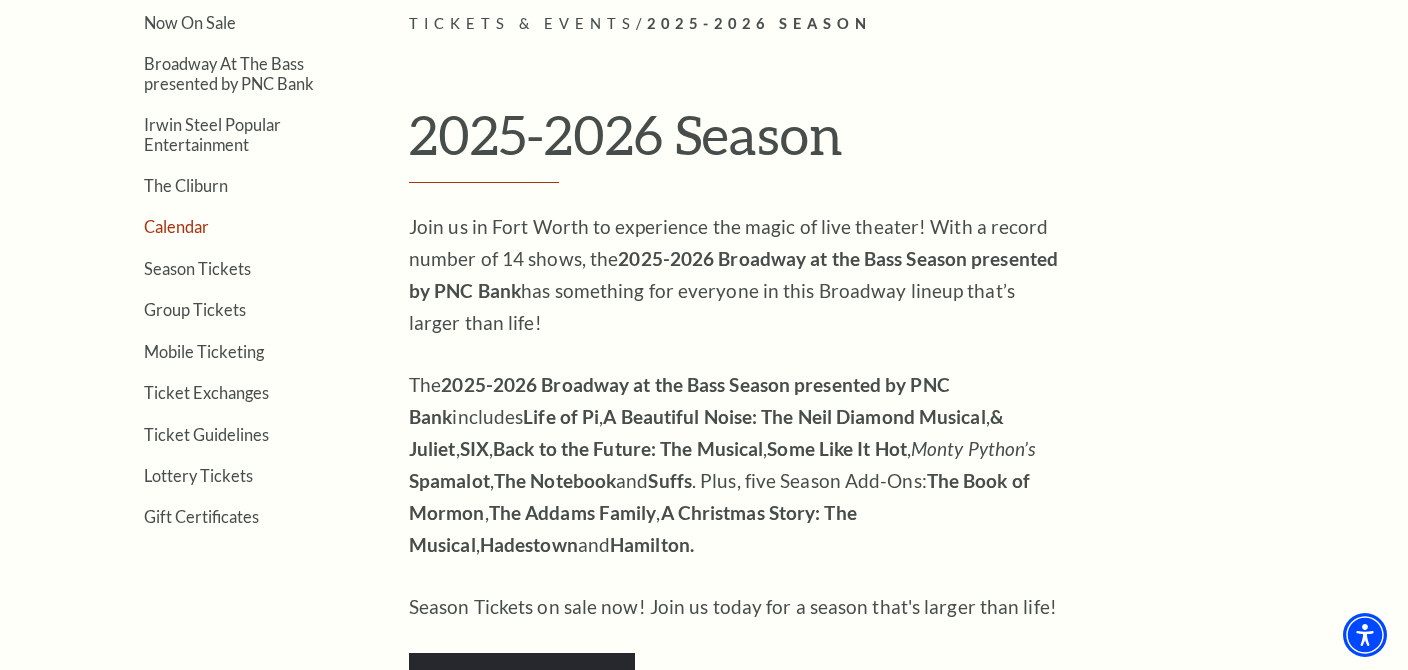 click on "Calendar" at bounding box center [176, 226] 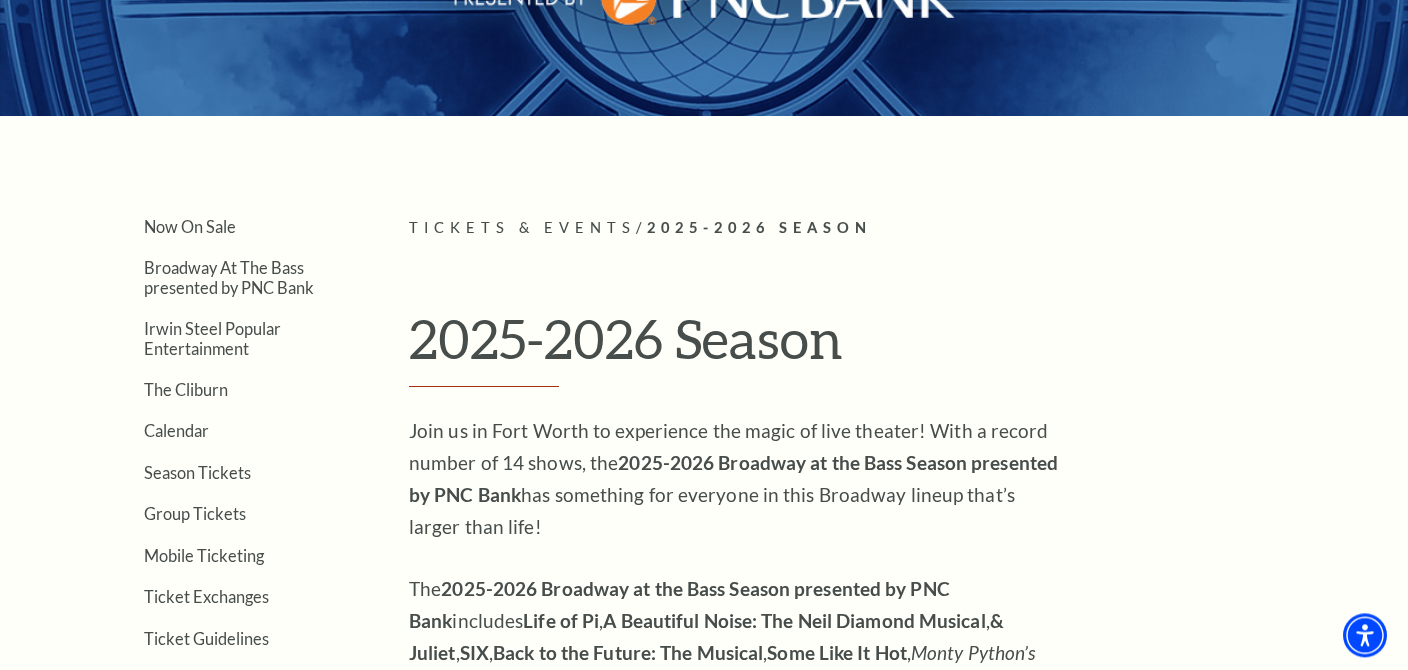 scroll, scrollTop: 316, scrollLeft: 0, axis: vertical 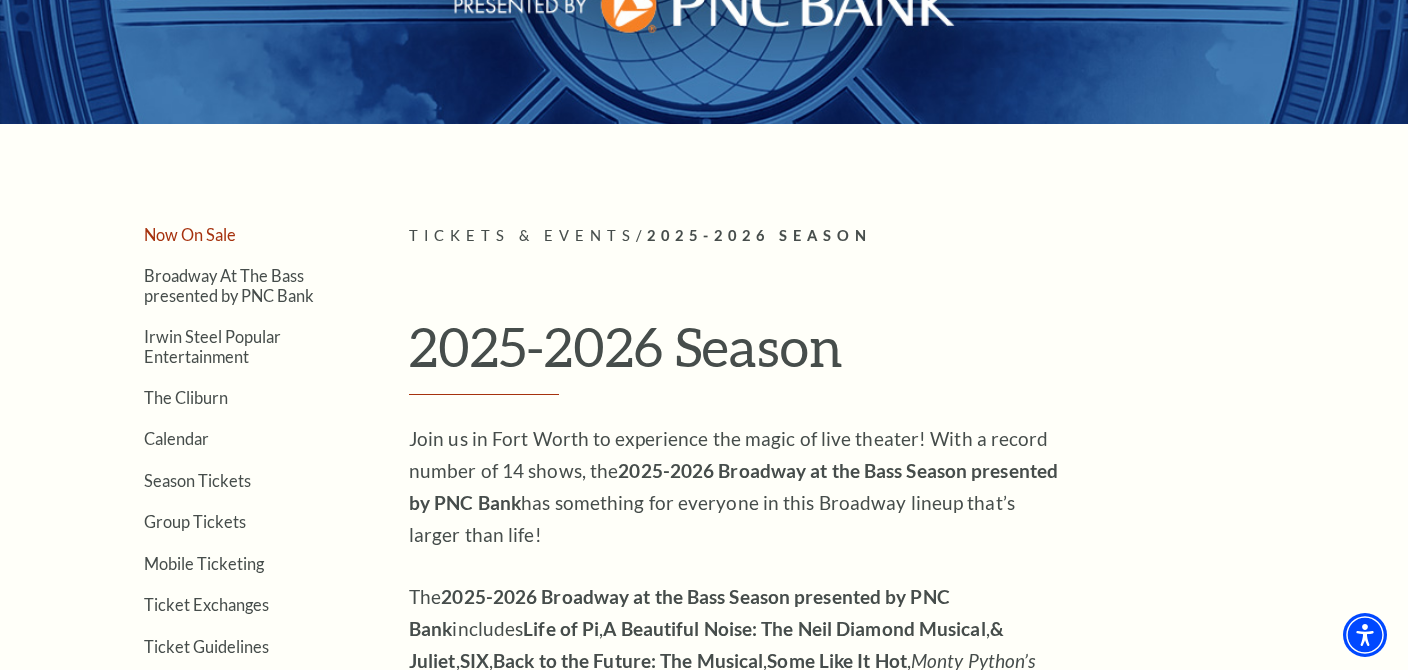 click on "Now On Sale" at bounding box center [190, 234] 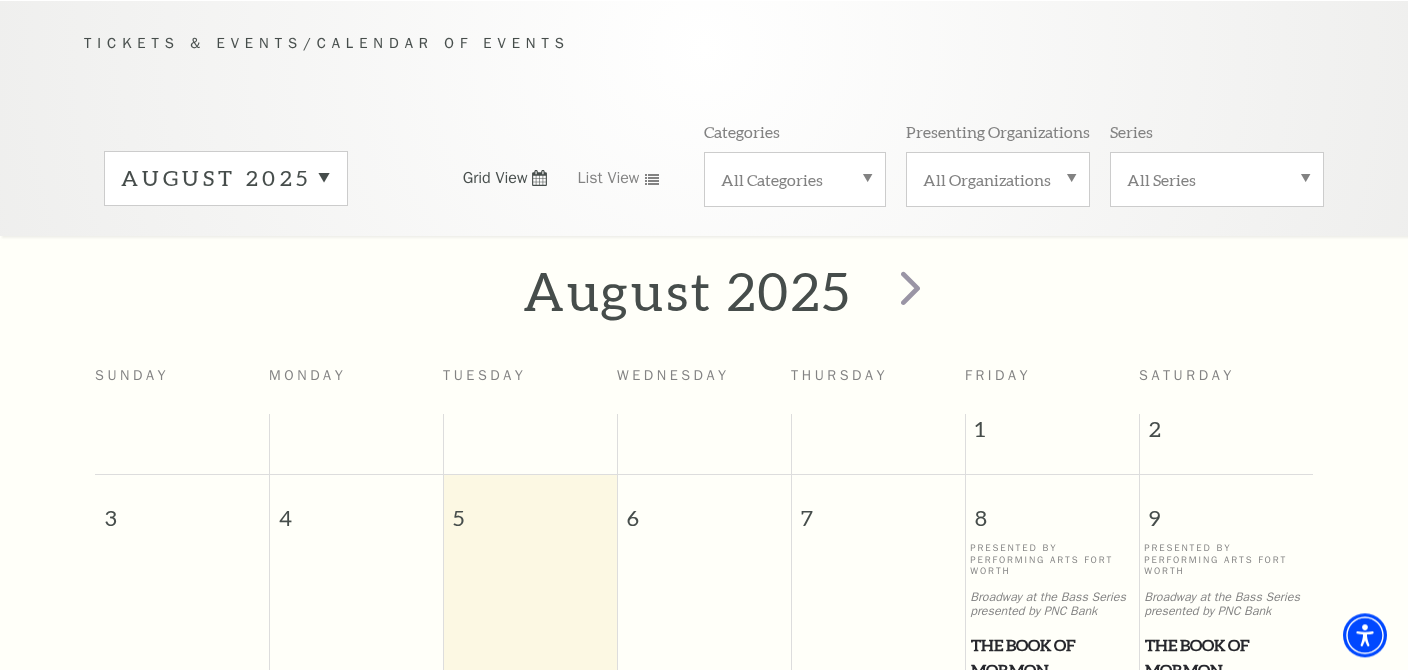 scroll, scrollTop: 282, scrollLeft: 0, axis: vertical 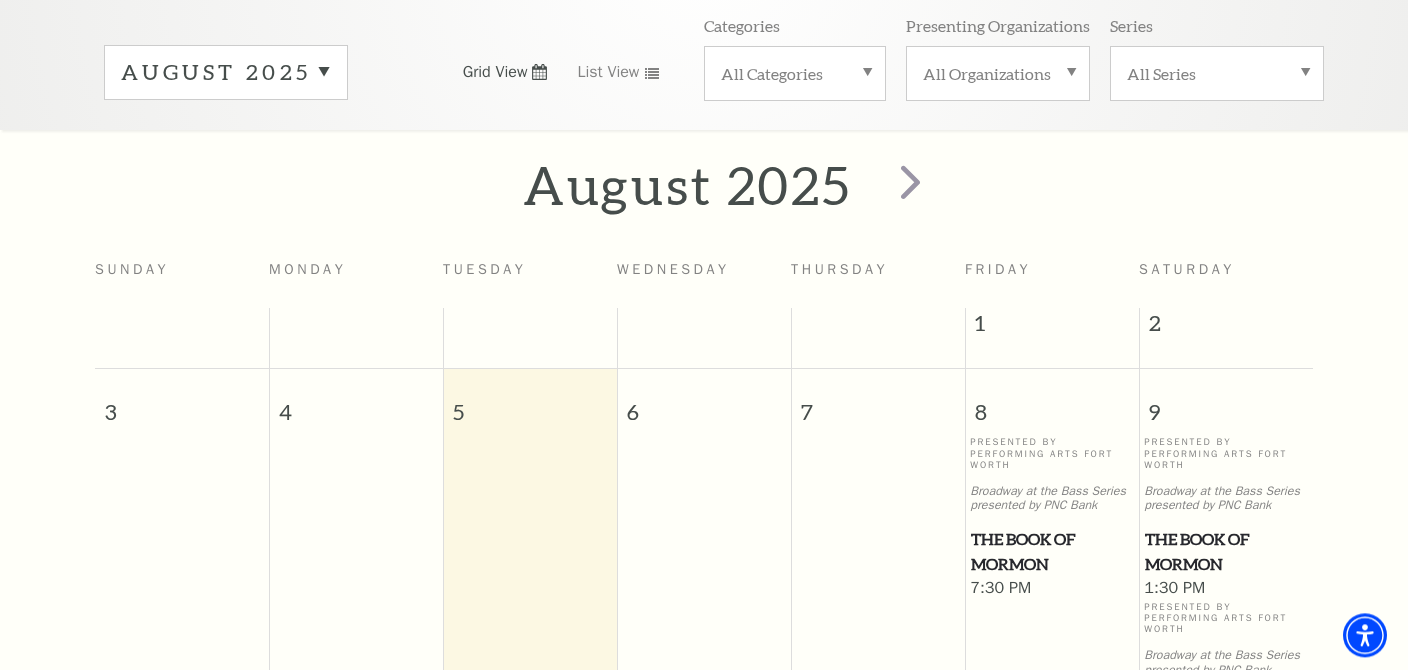 click on "August 2025" at bounding box center [226, 72] 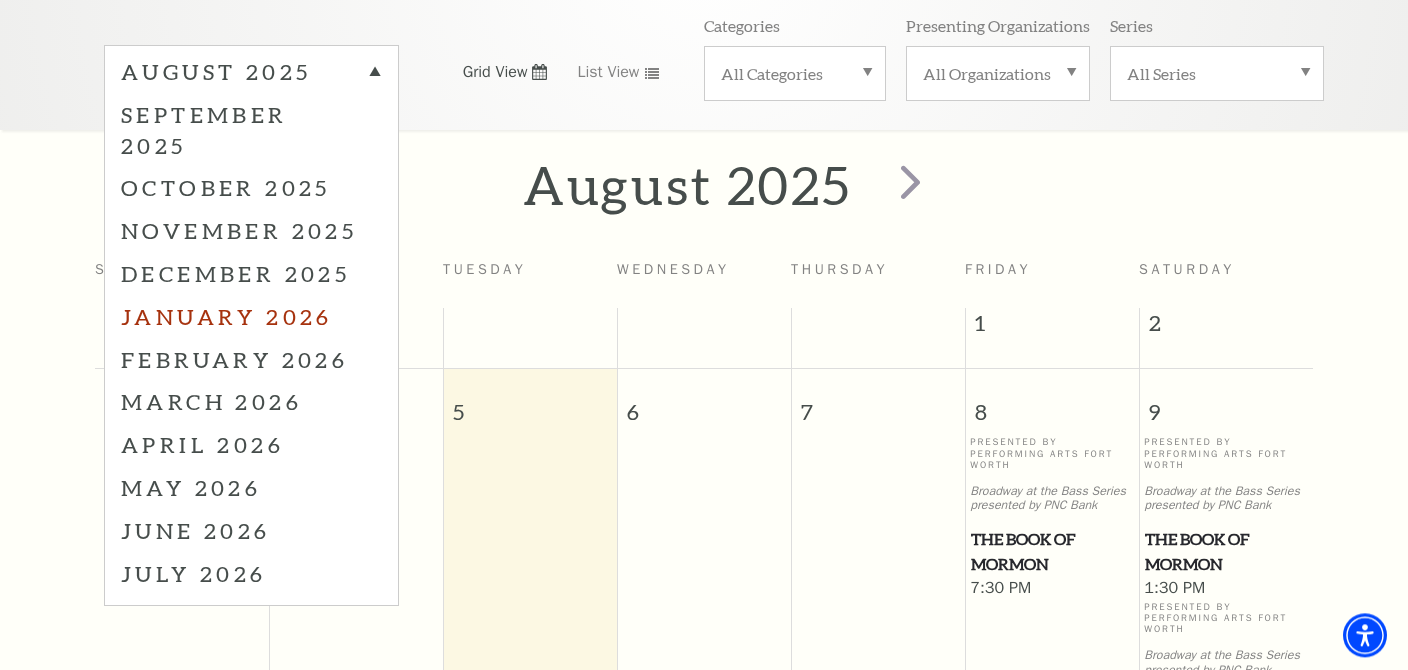 click on "January 2026" at bounding box center [251, 316] 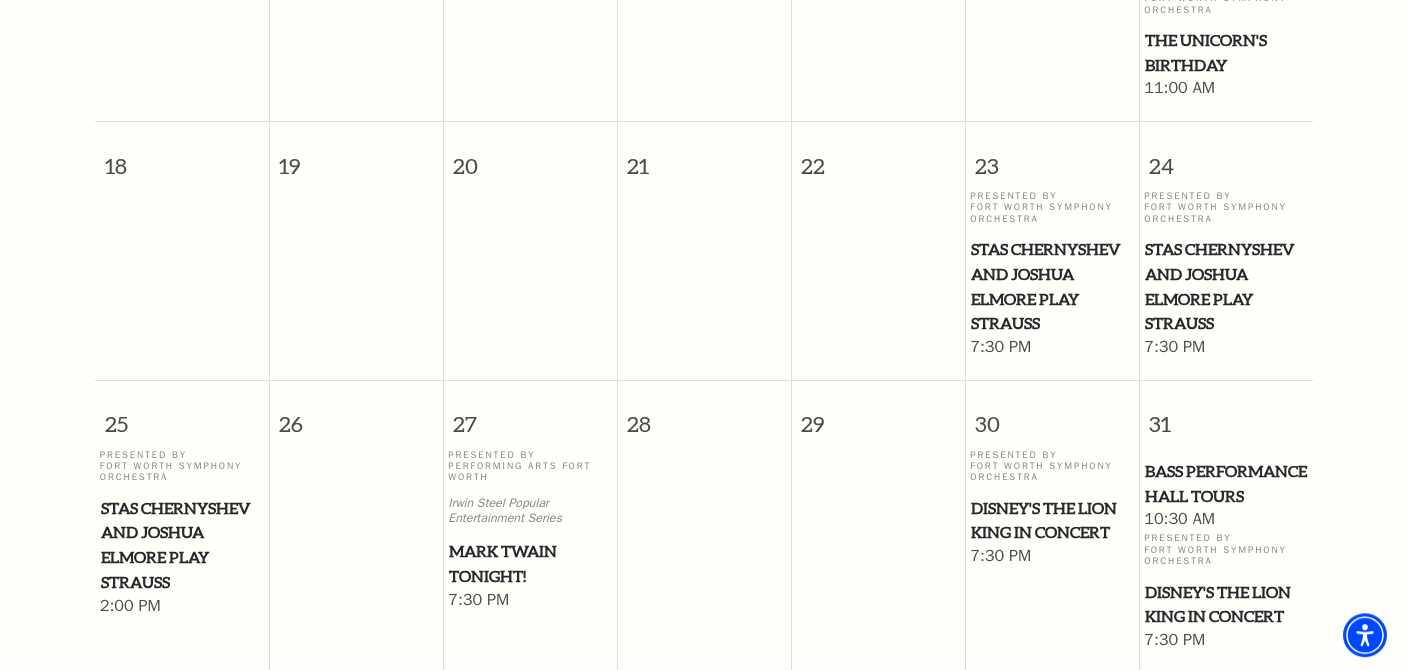 scroll, scrollTop: 915, scrollLeft: 0, axis: vertical 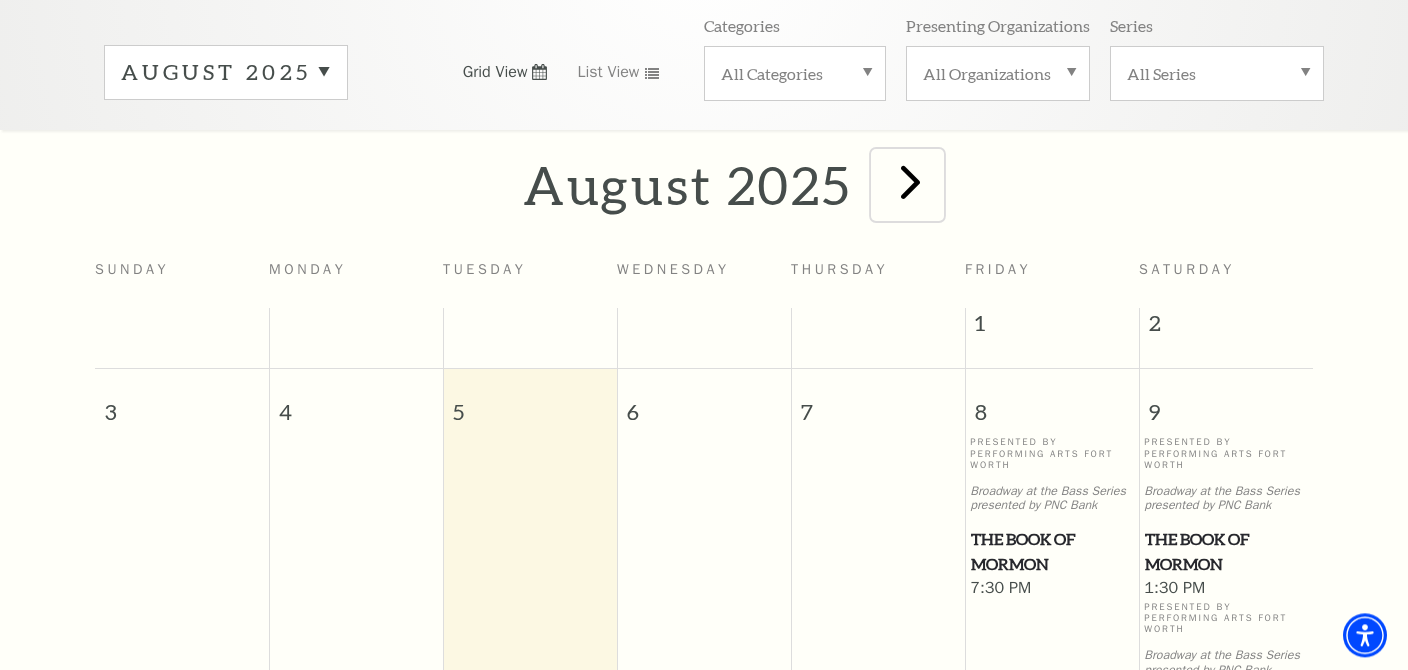 click at bounding box center [910, 181] 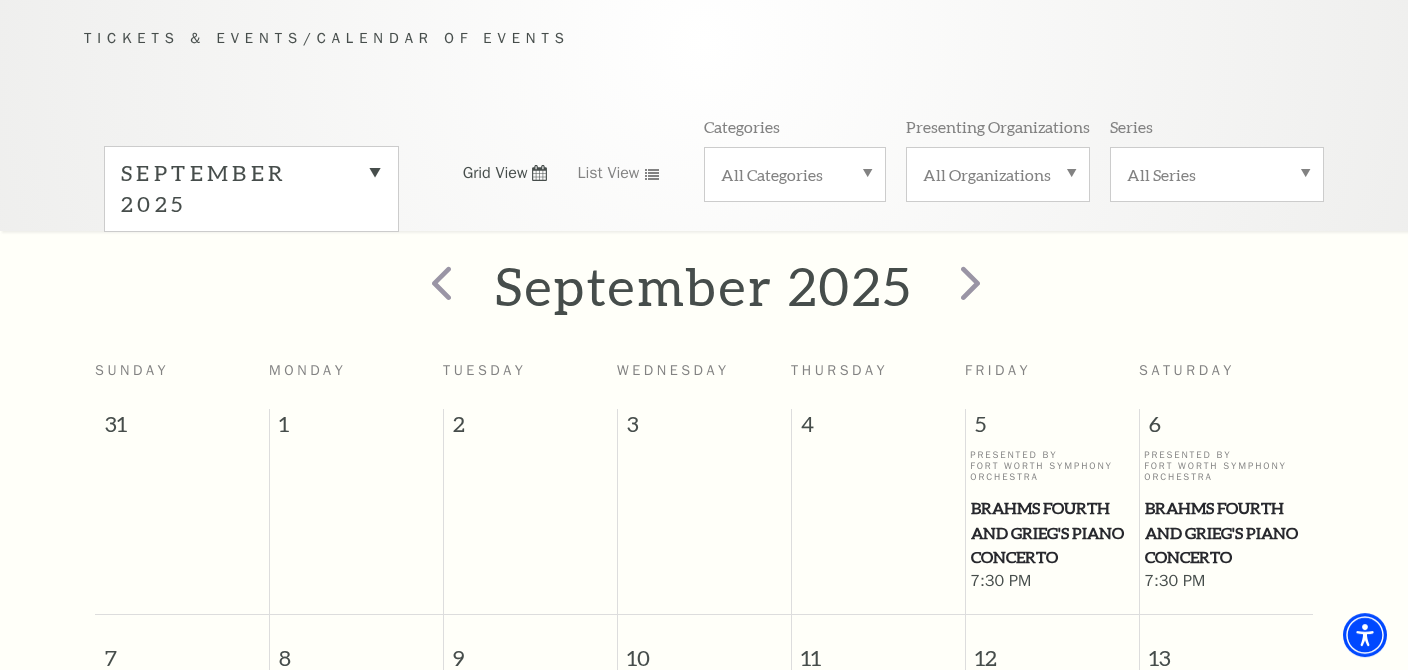 scroll, scrollTop: 178, scrollLeft: 0, axis: vertical 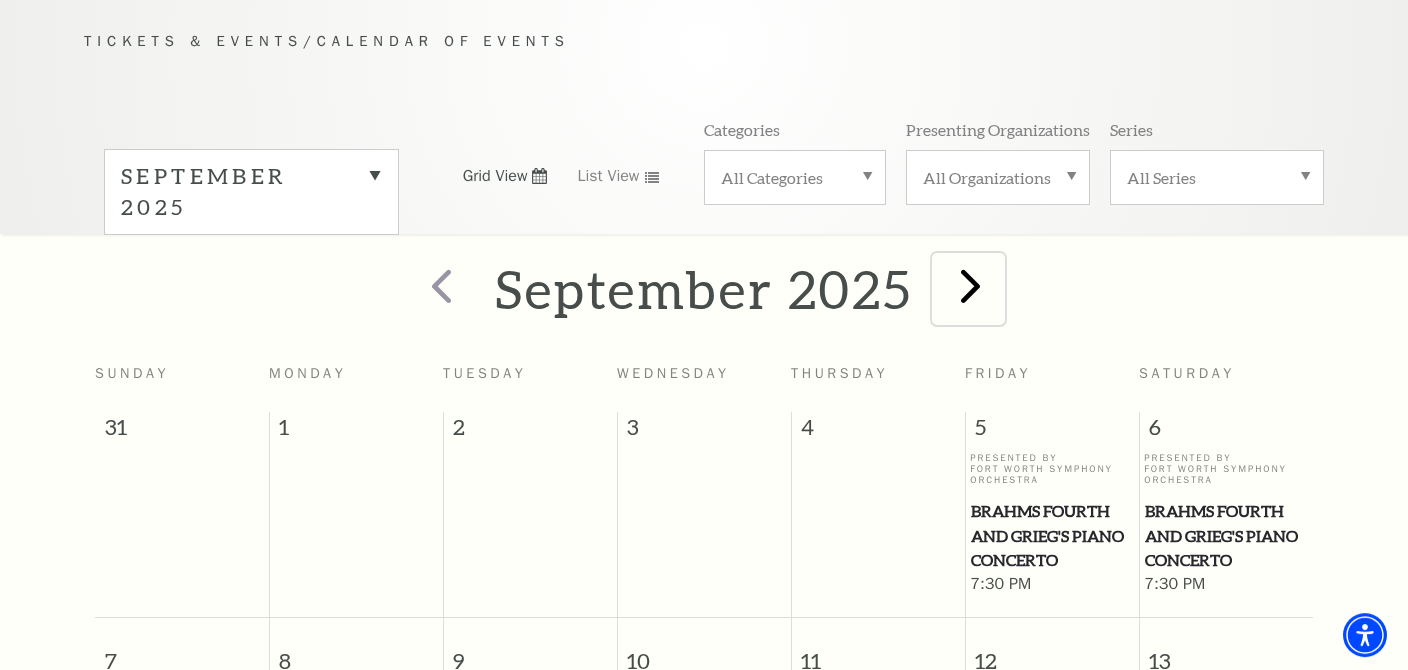 click at bounding box center [970, 285] 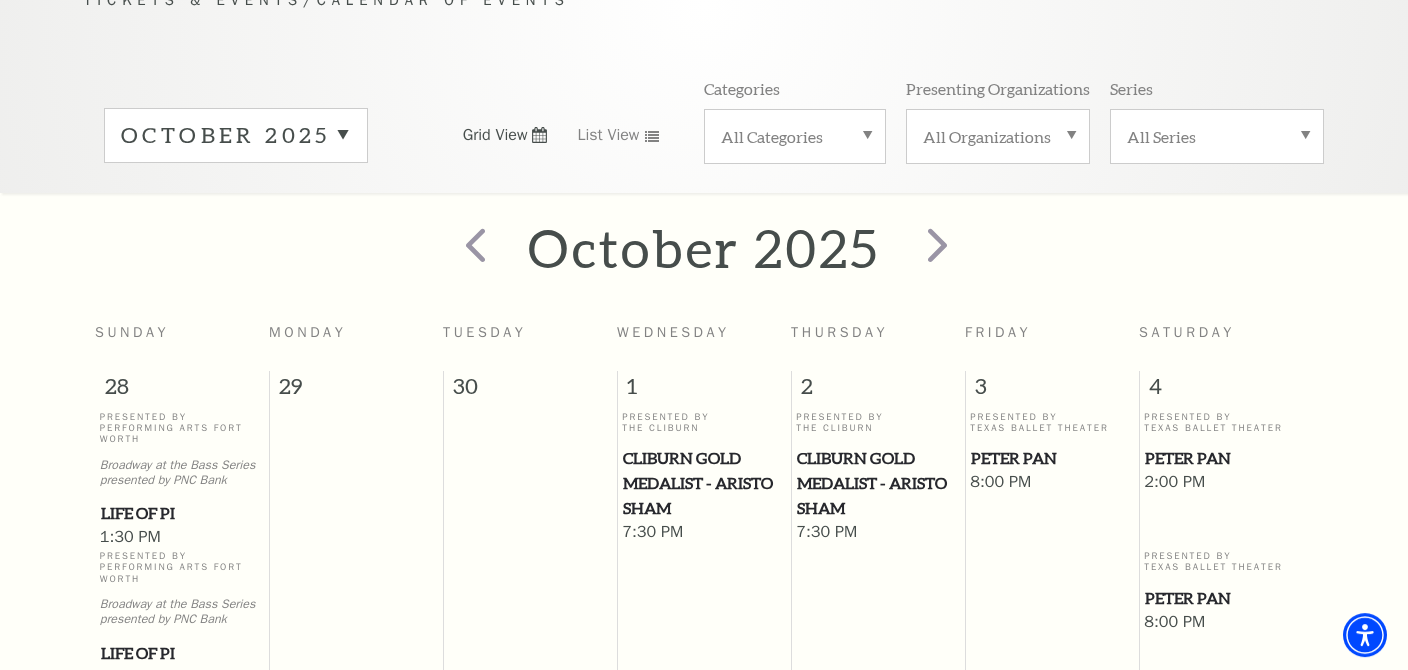 scroll, scrollTop: 176, scrollLeft: 0, axis: vertical 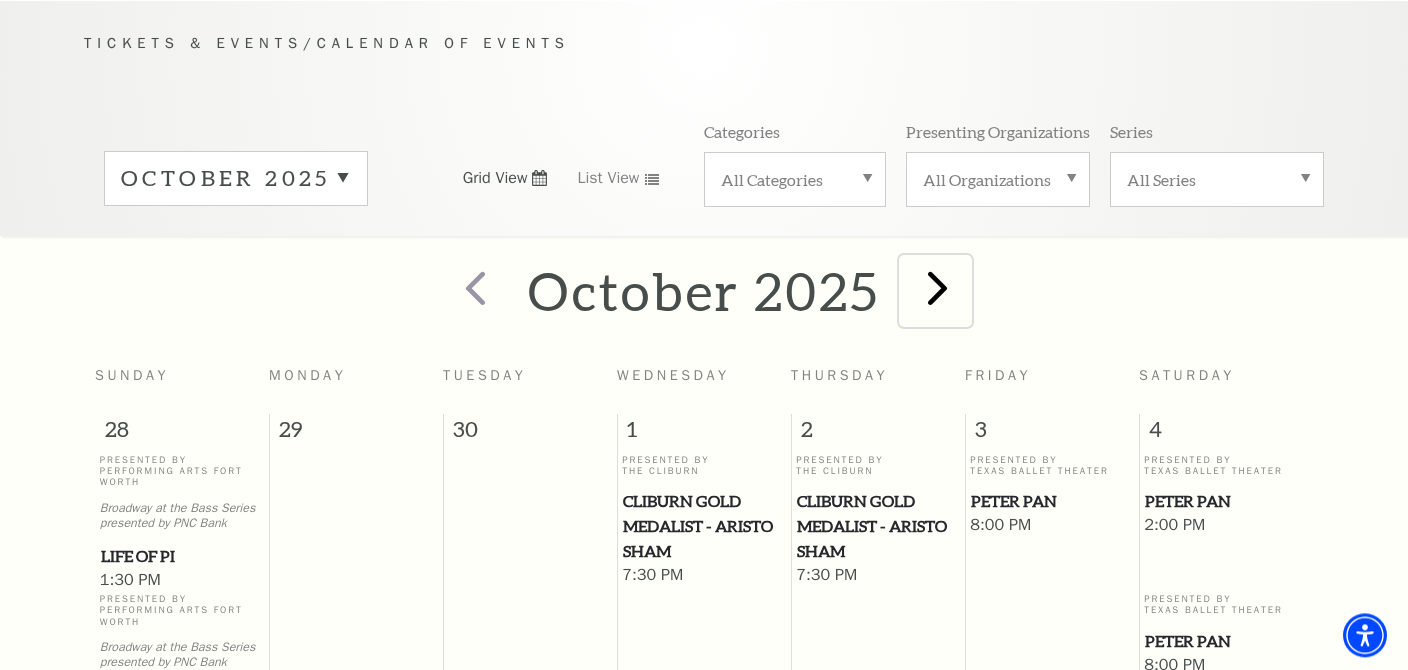 click at bounding box center (937, 287) 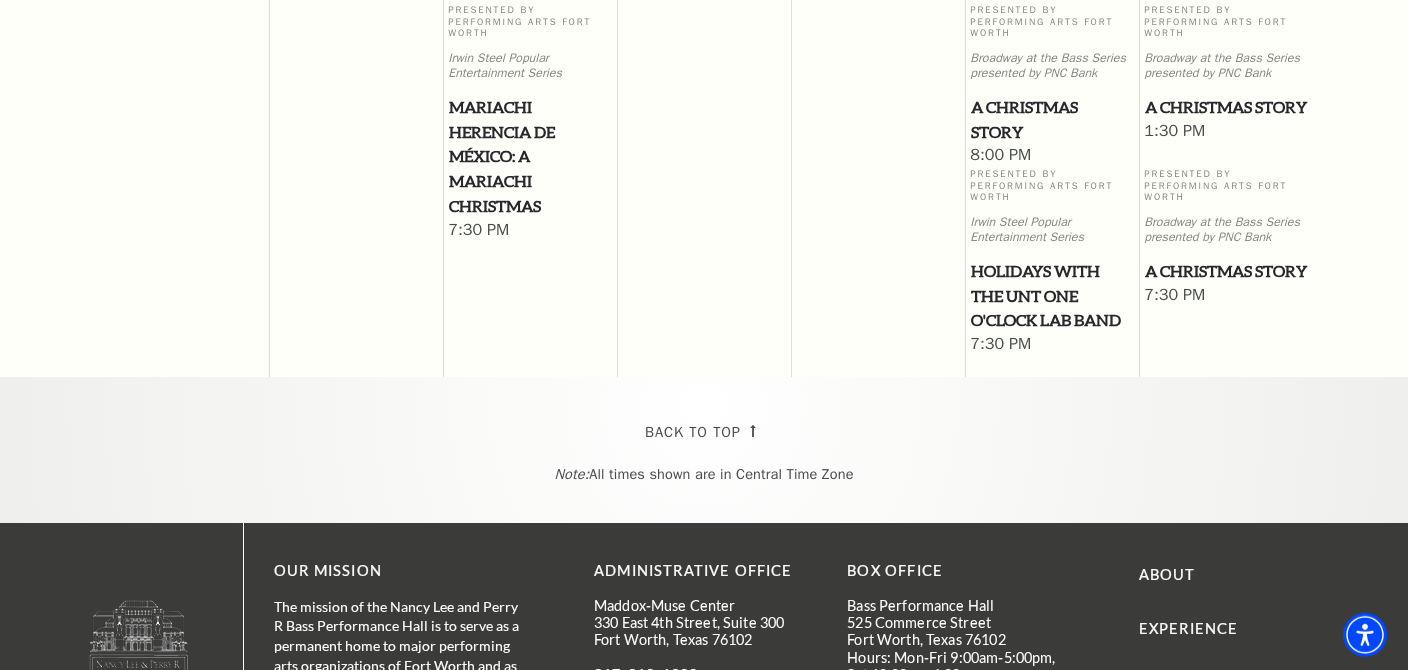 scroll, scrollTop: 2394, scrollLeft: 0, axis: vertical 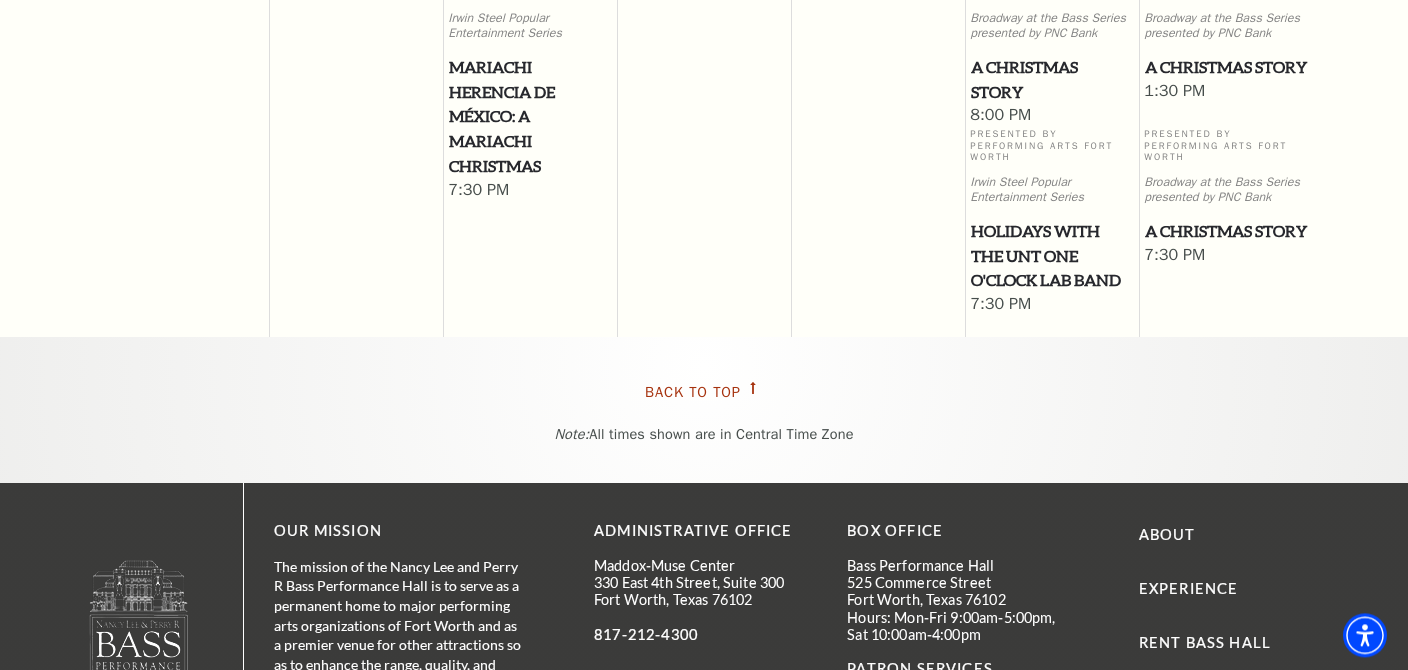 click on "Back To Top" at bounding box center (693, 392) 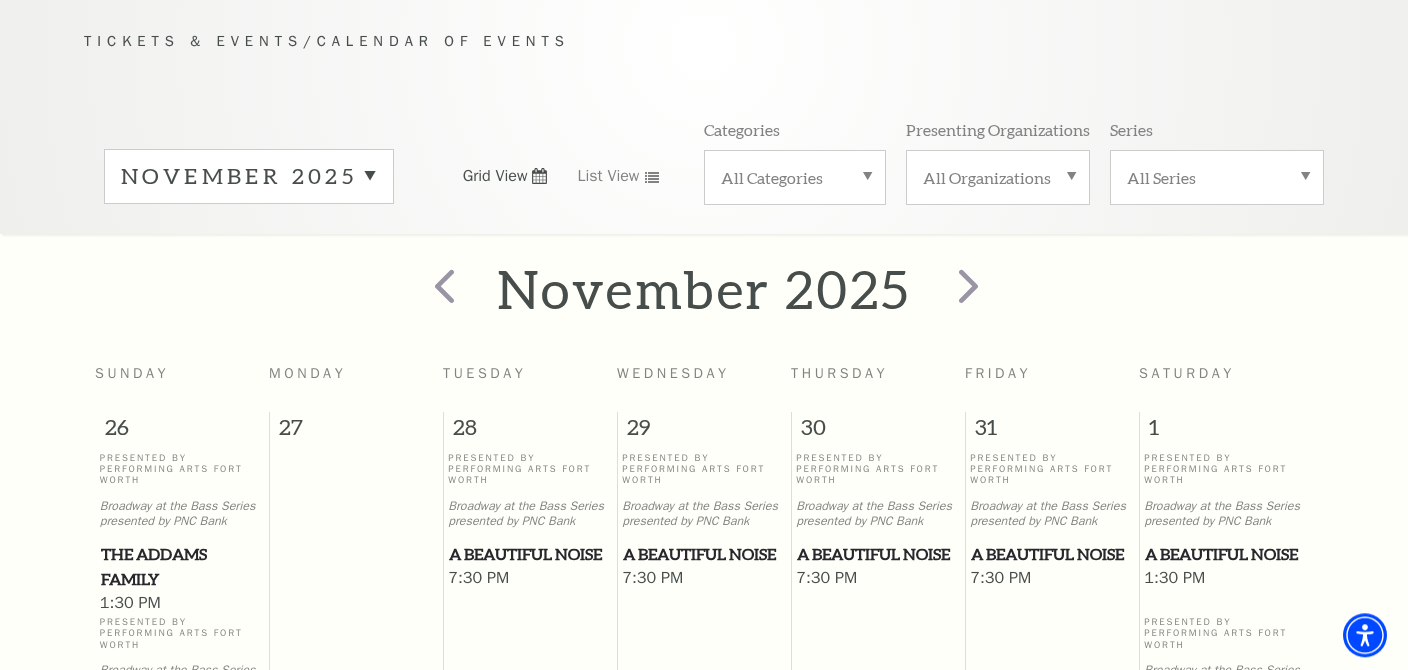 scroll, scrollTop: 176, scrollLeft: 0, axis: vertical 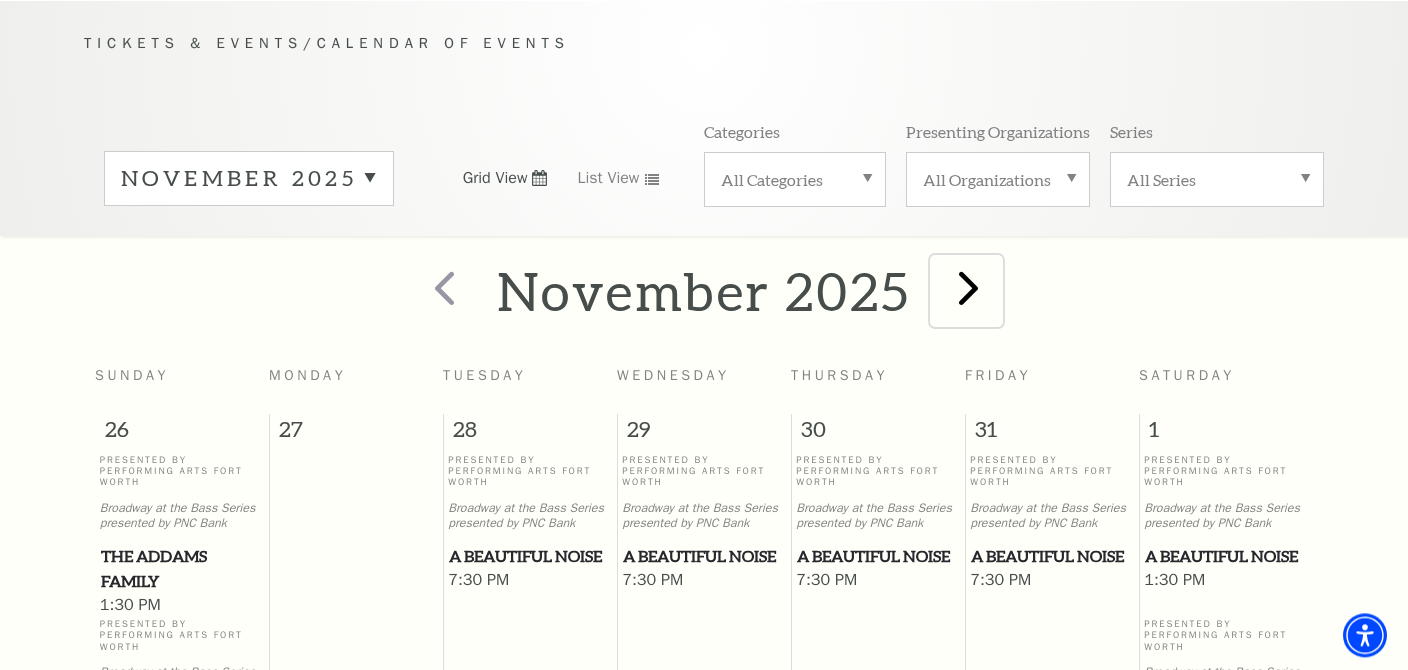 click at bounding box center (968, 287) 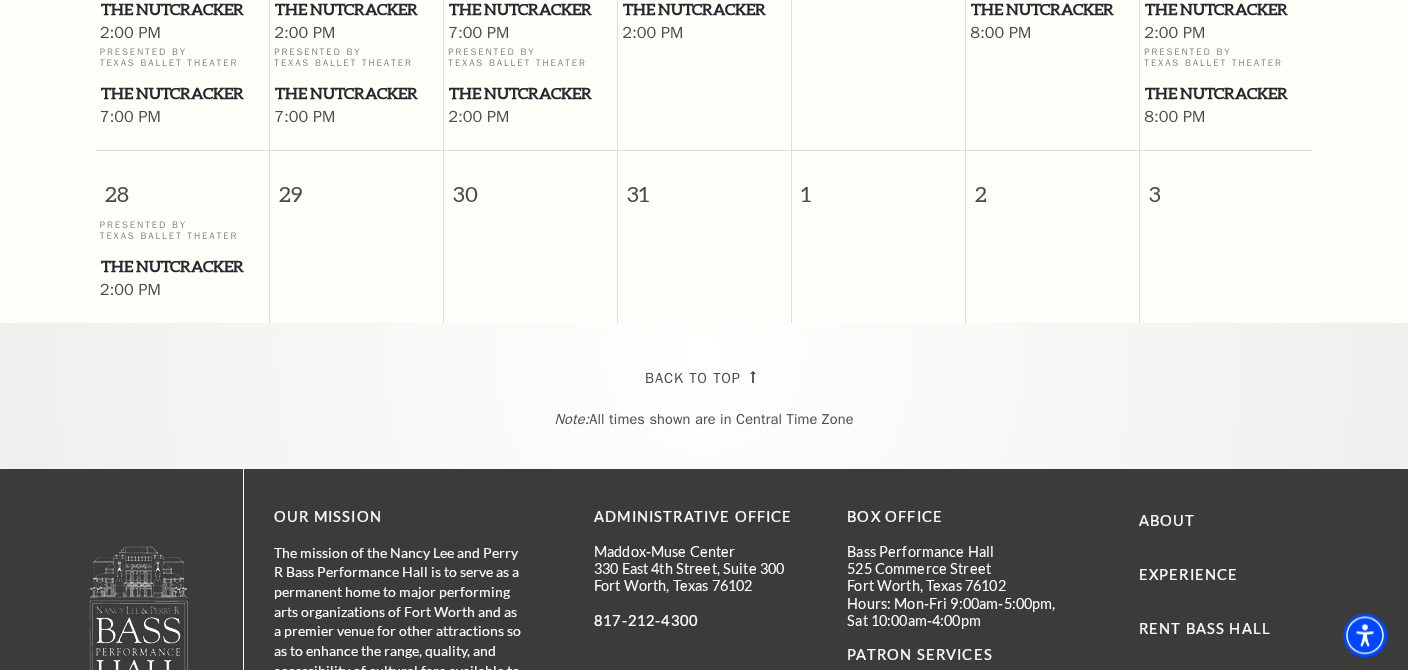 scroll, scrollTop: 1760, scrollLeft: 0, axis: vertical 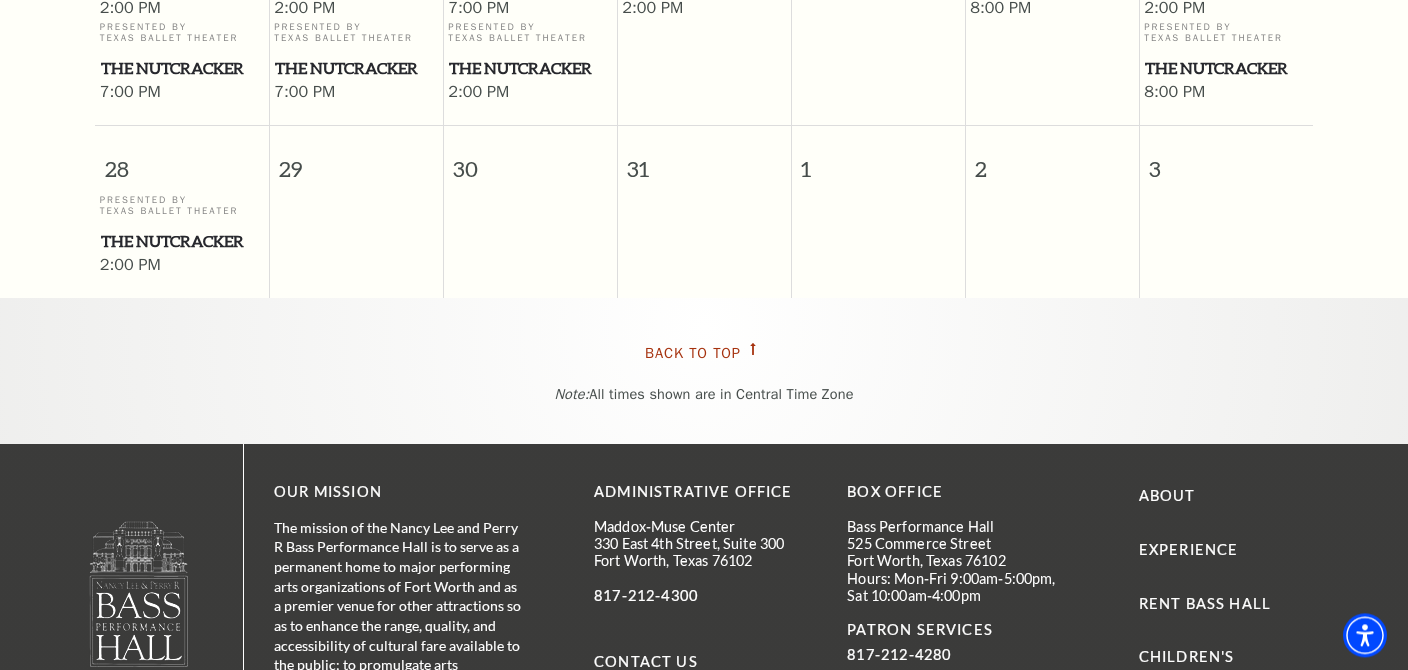 click on "Back To Top" at bounding box center [693, 353] 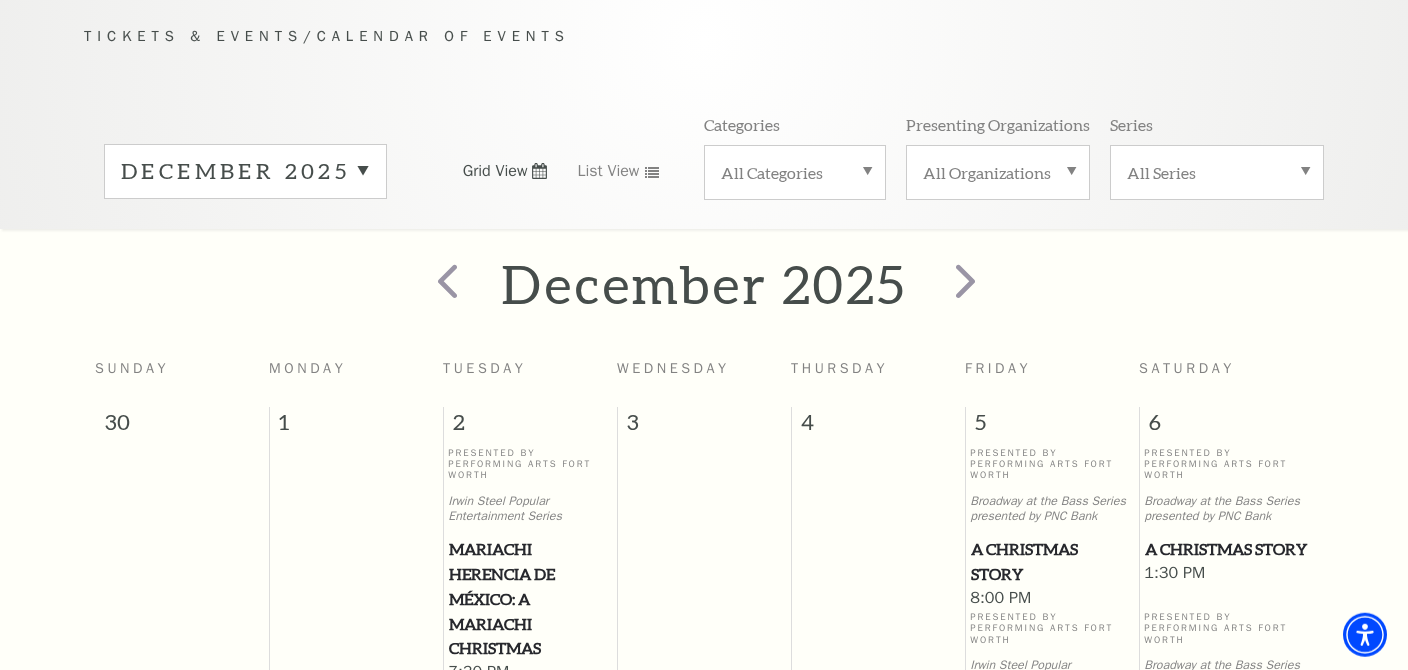 scroll, scrollTop: 176, scrollLeft: 0, axis: vertical 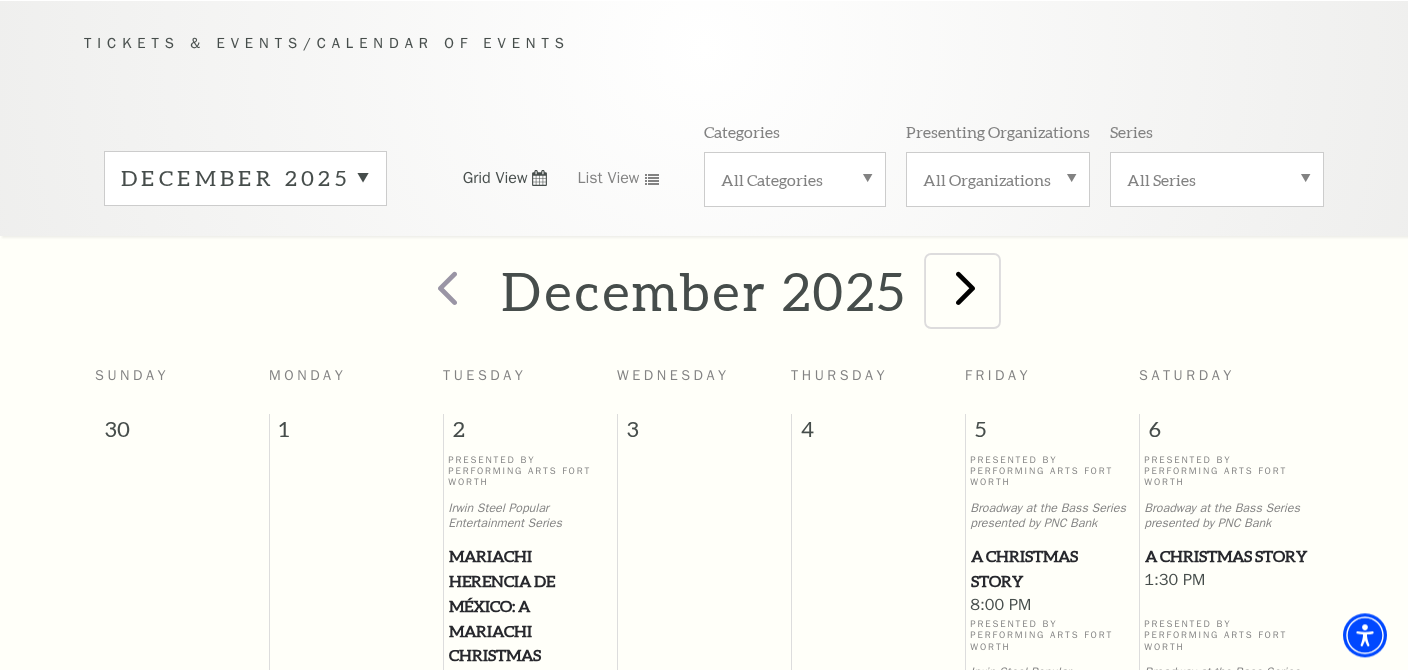 click at bounding box center [965, 287] 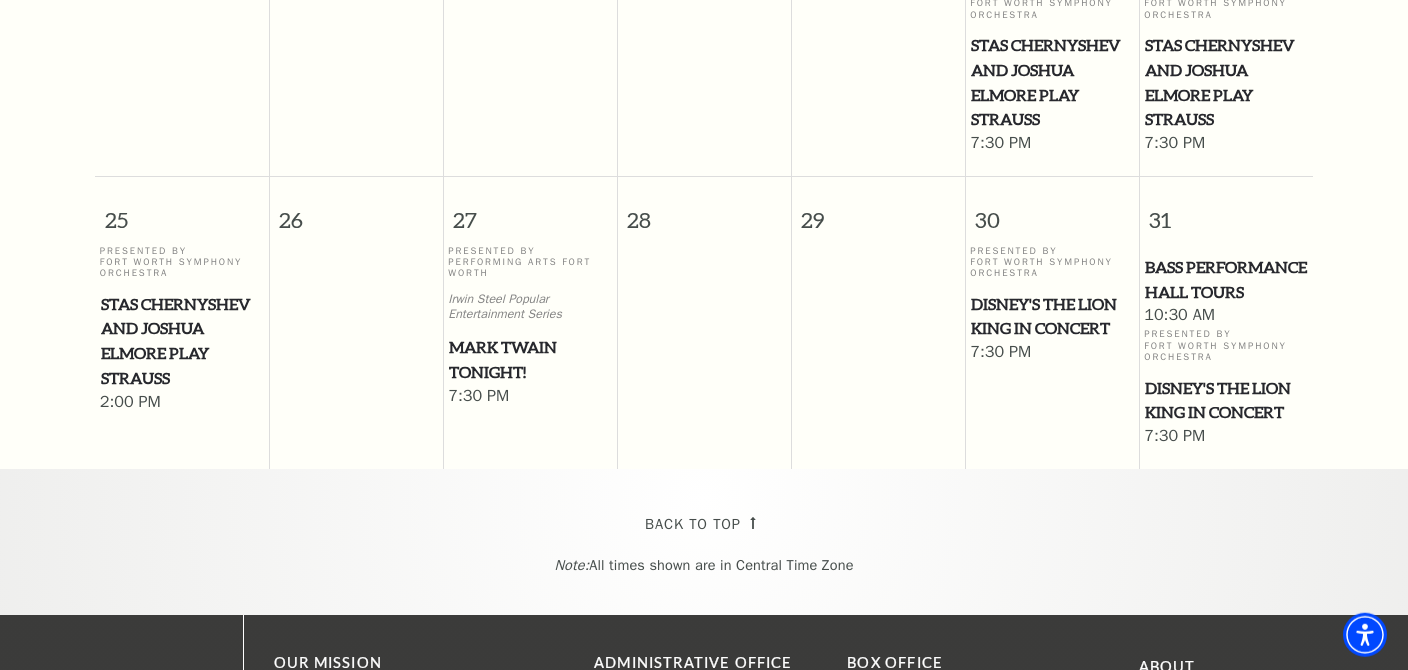 scroll, scrollTop: 1338, scrollLeft: 0, axis: vertical 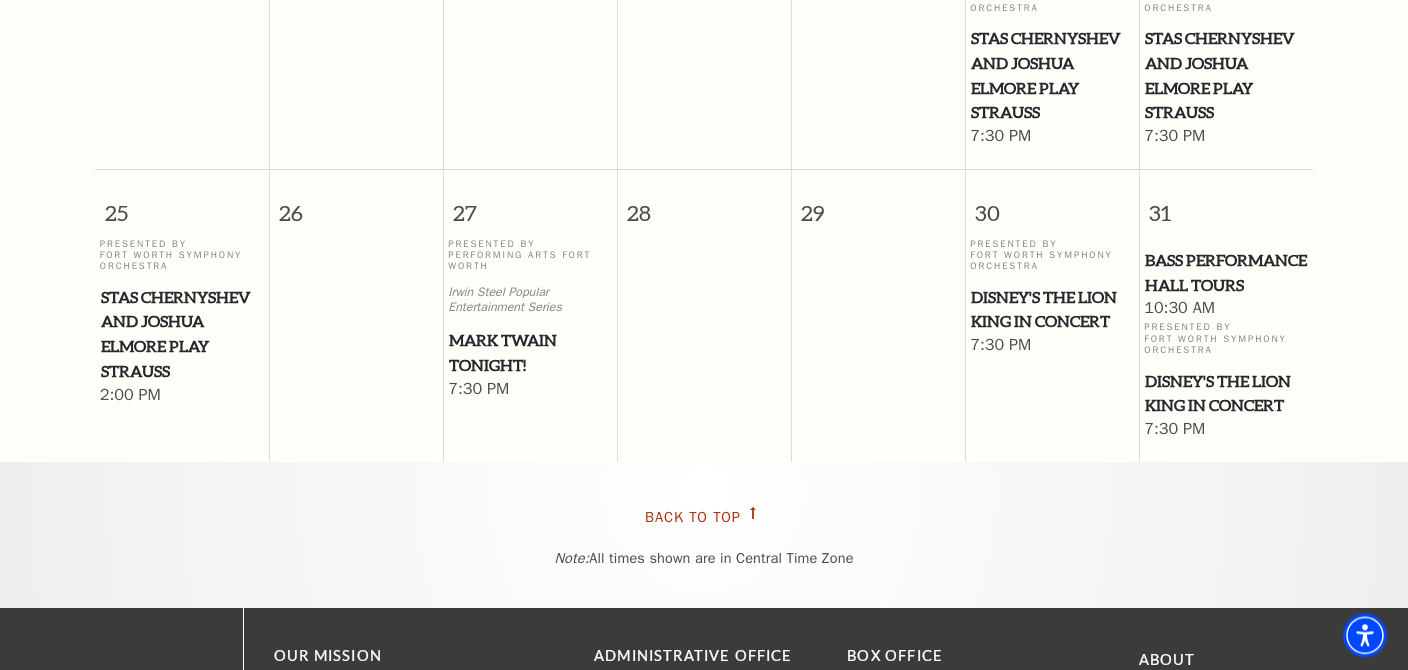 click on "Back To Top" at bounding box center (693, 517) 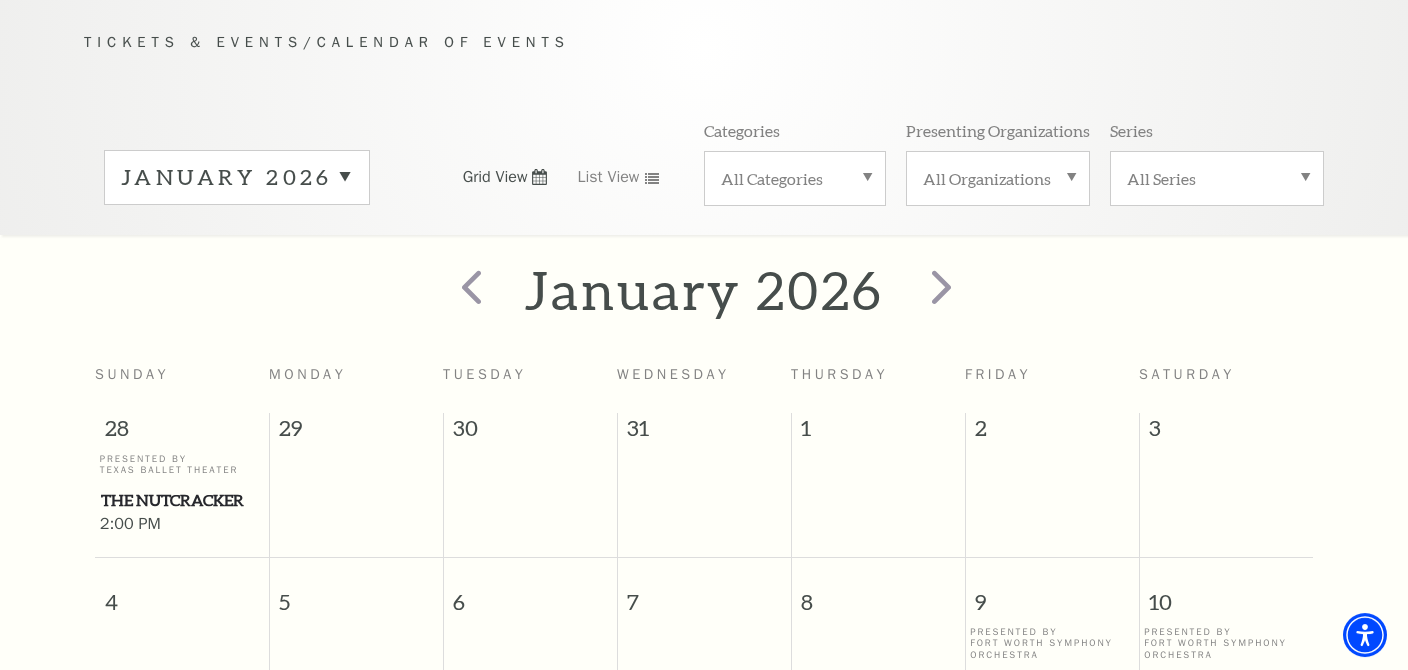 scroll, scrollTop: 176, scrollLeft: 0, axis: vertical 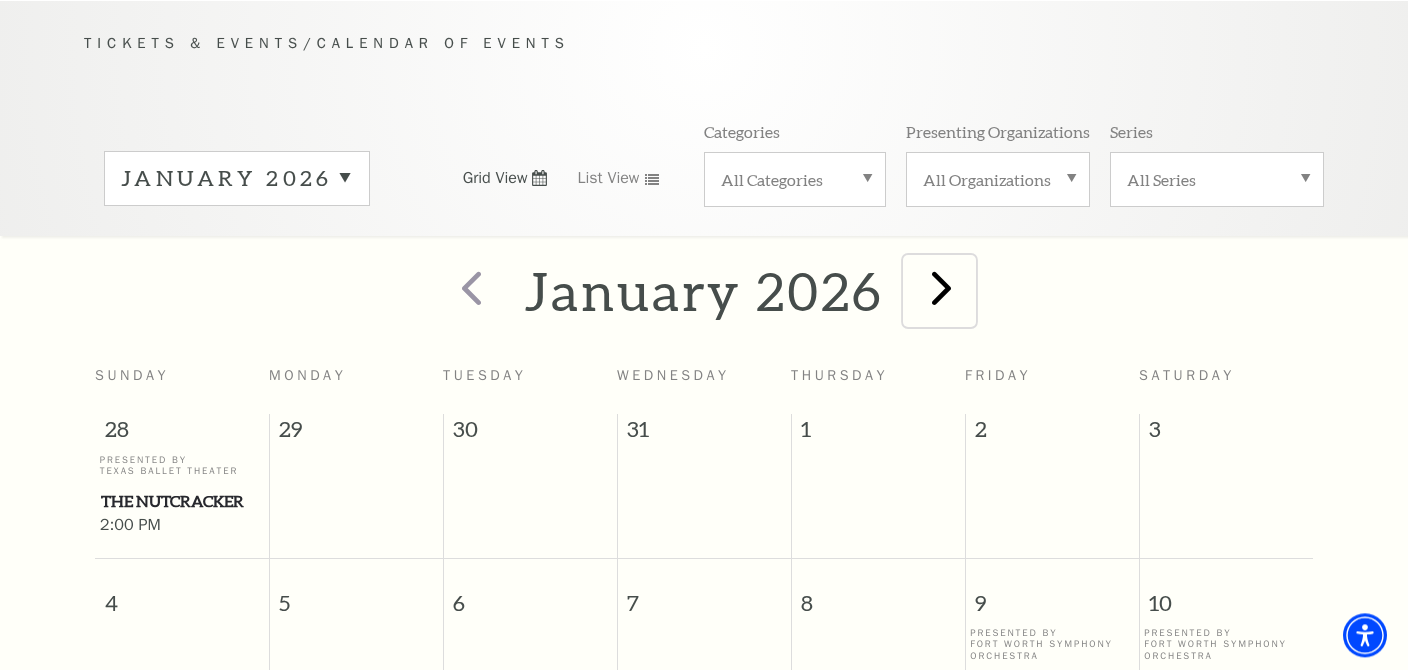 click at bounding box center [941, 287] 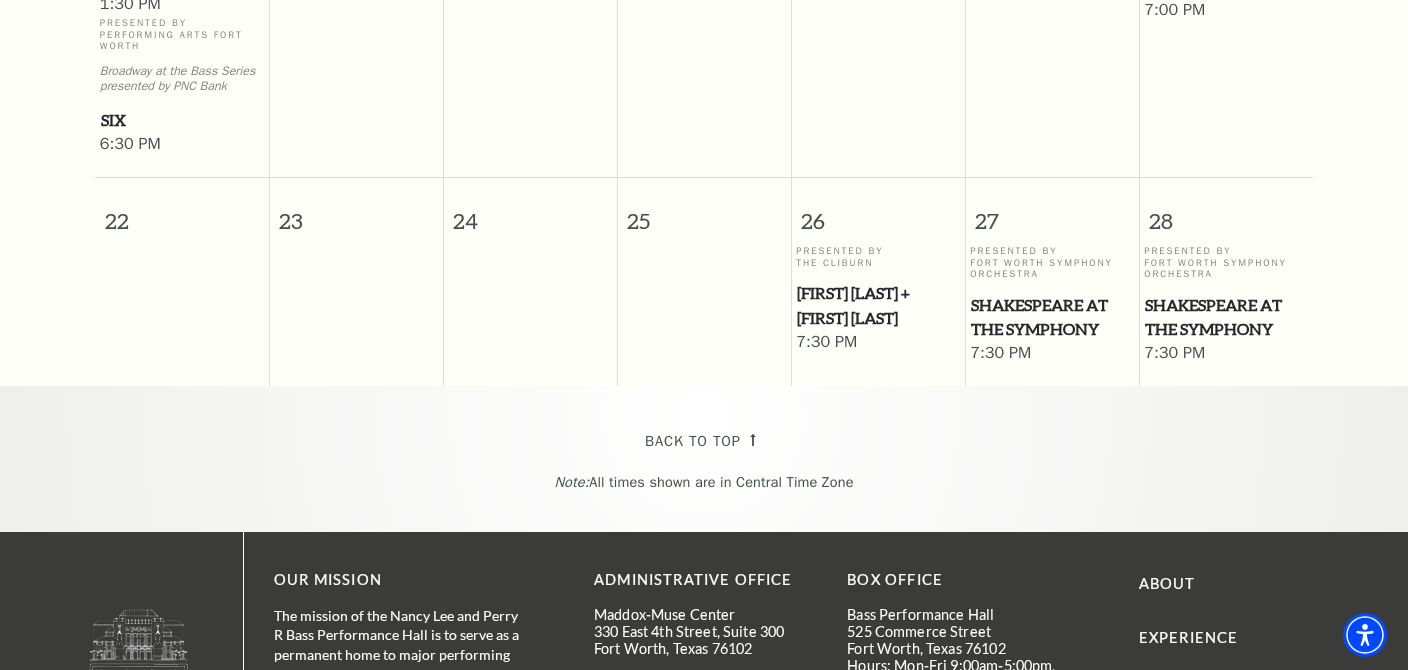 scroll, scrollTop: 1232, scrollLeft: 0, axis: vertical 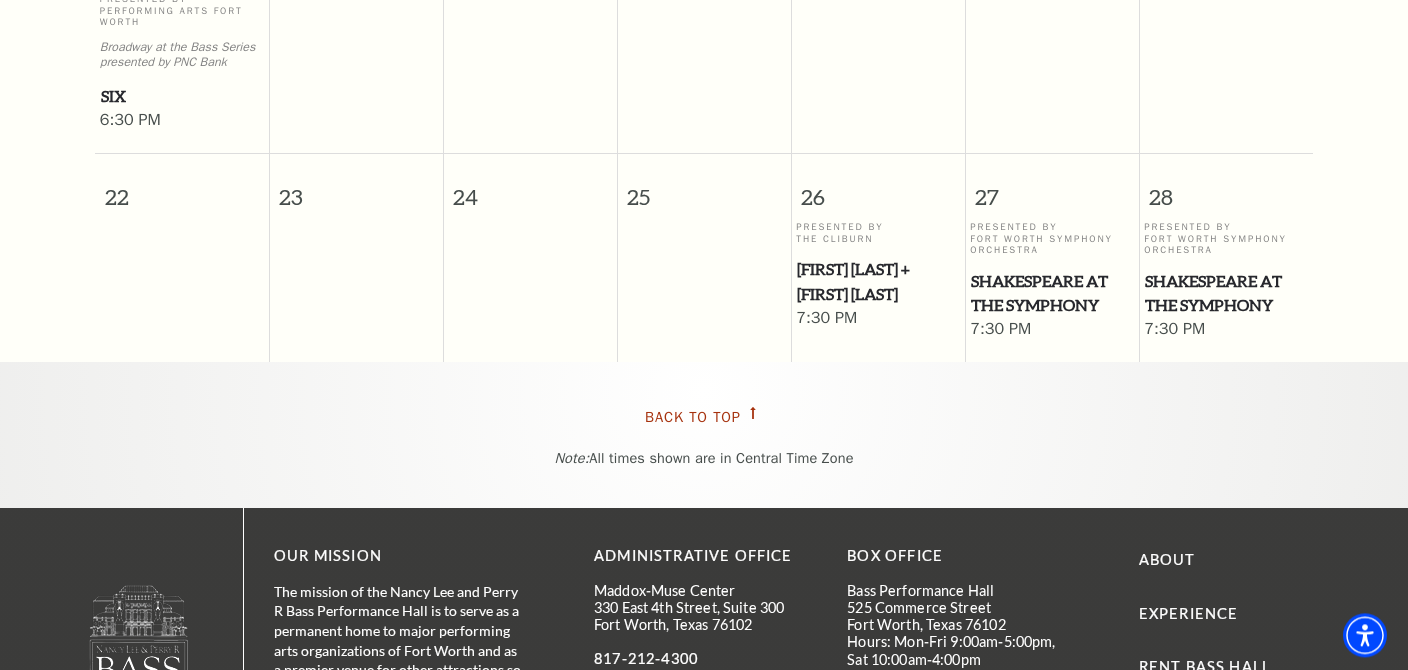 click on "Back To Top" at bounding box center (693, 417) 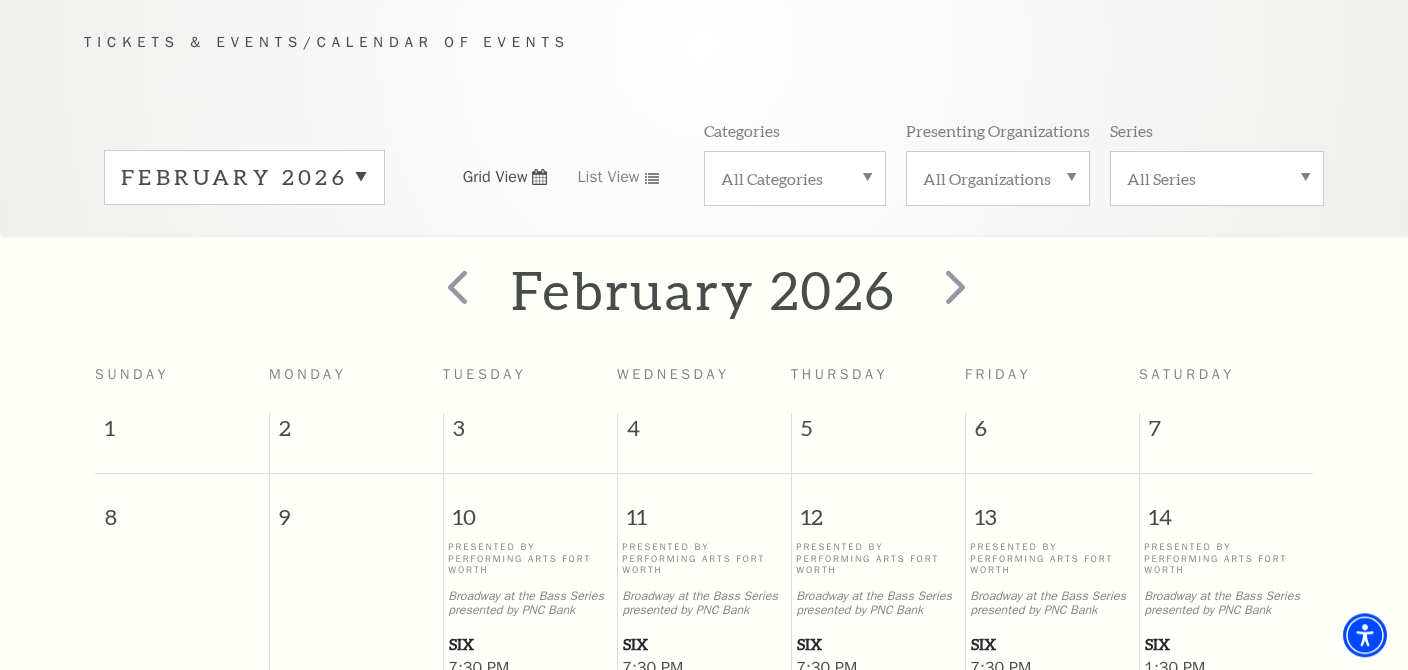 scroll, scrollTop: 176, scrollLeft: 0, axis: vertical 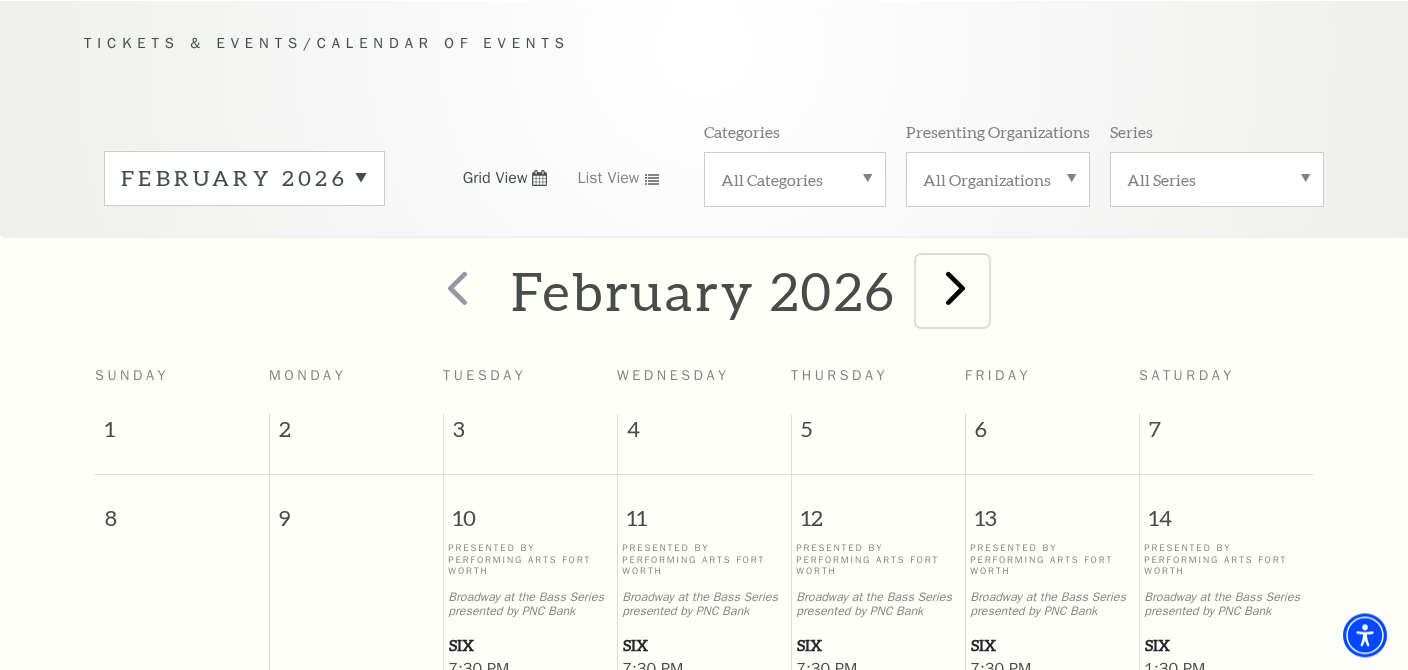 click at bounding box center [955, 287] 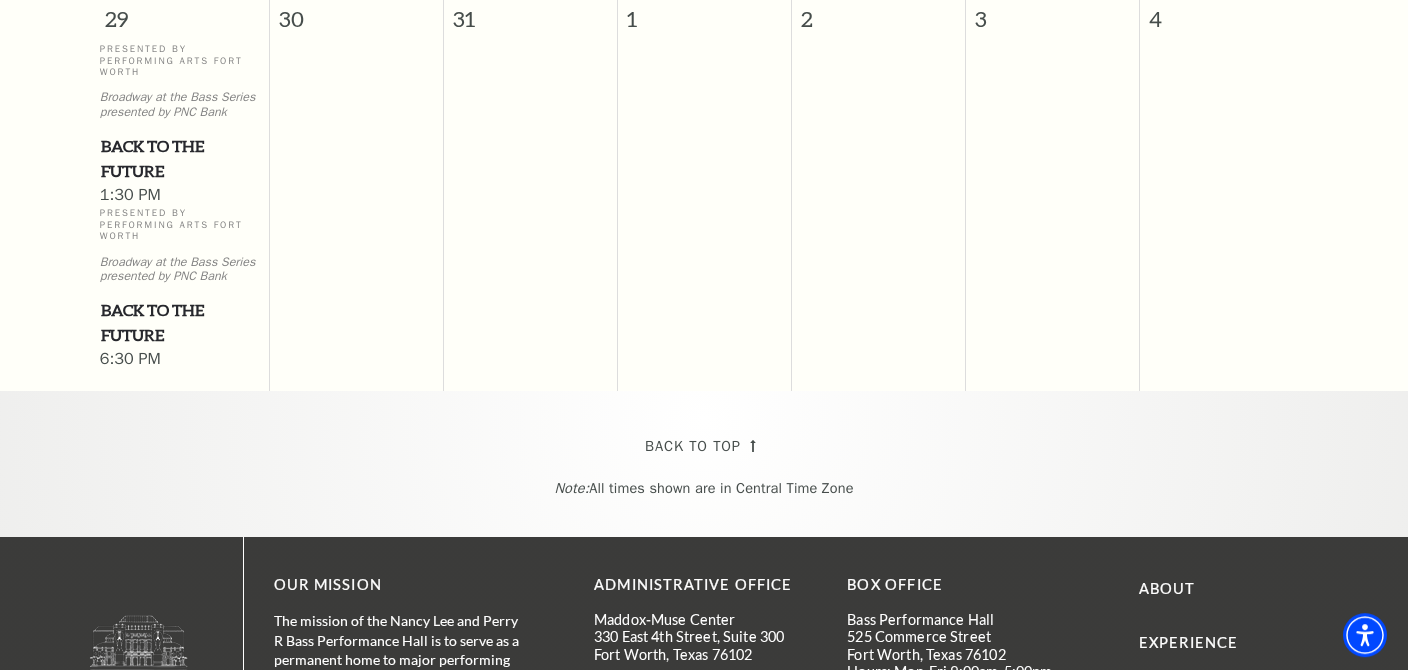 scroll, scrollTop: 1866, scrollLeft: 0, axis: vertical 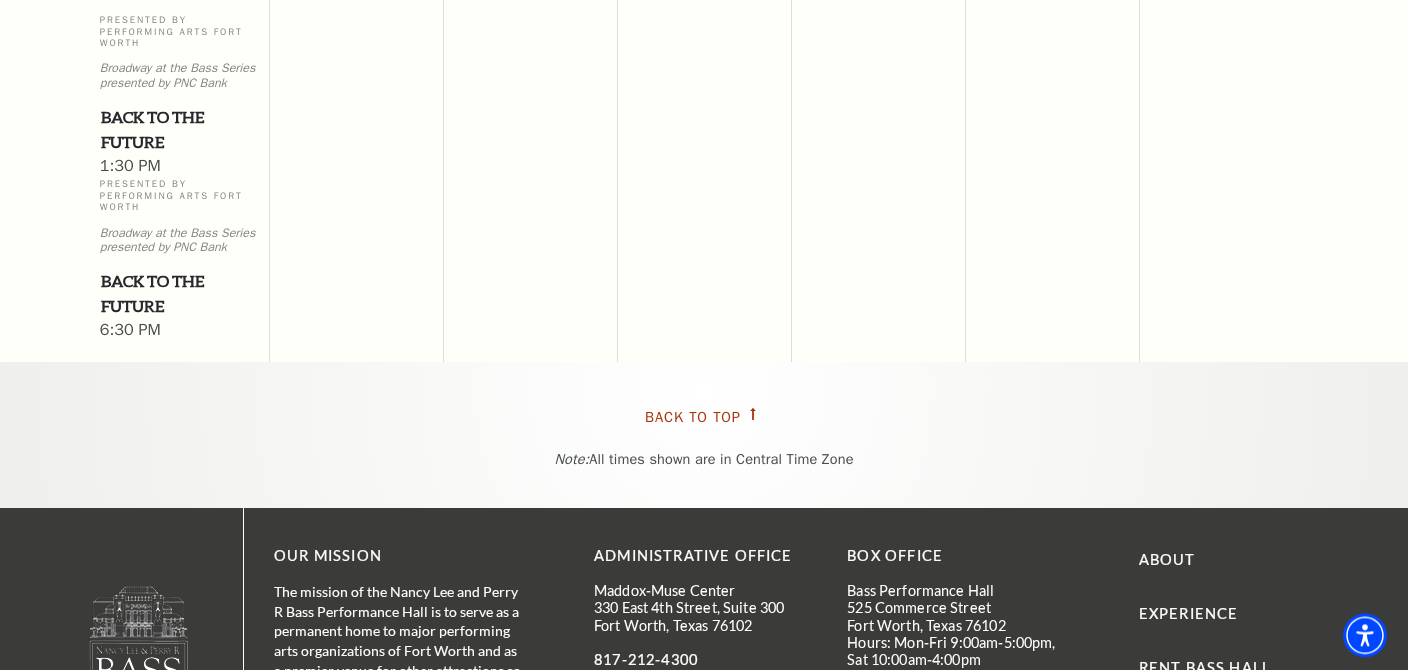 click on "Back To Top" at bounding box center (693, 417) 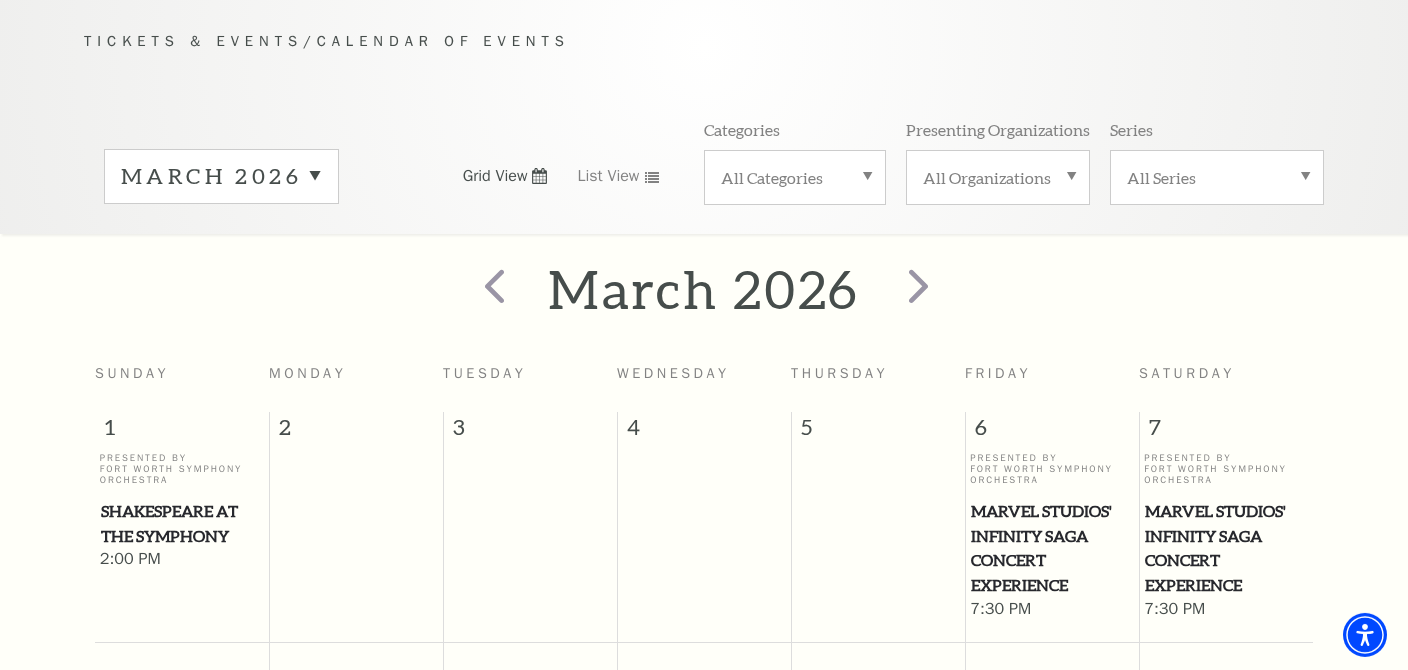 scroll, scrollTop: 176, scrollLeft: 0, axis: vertical 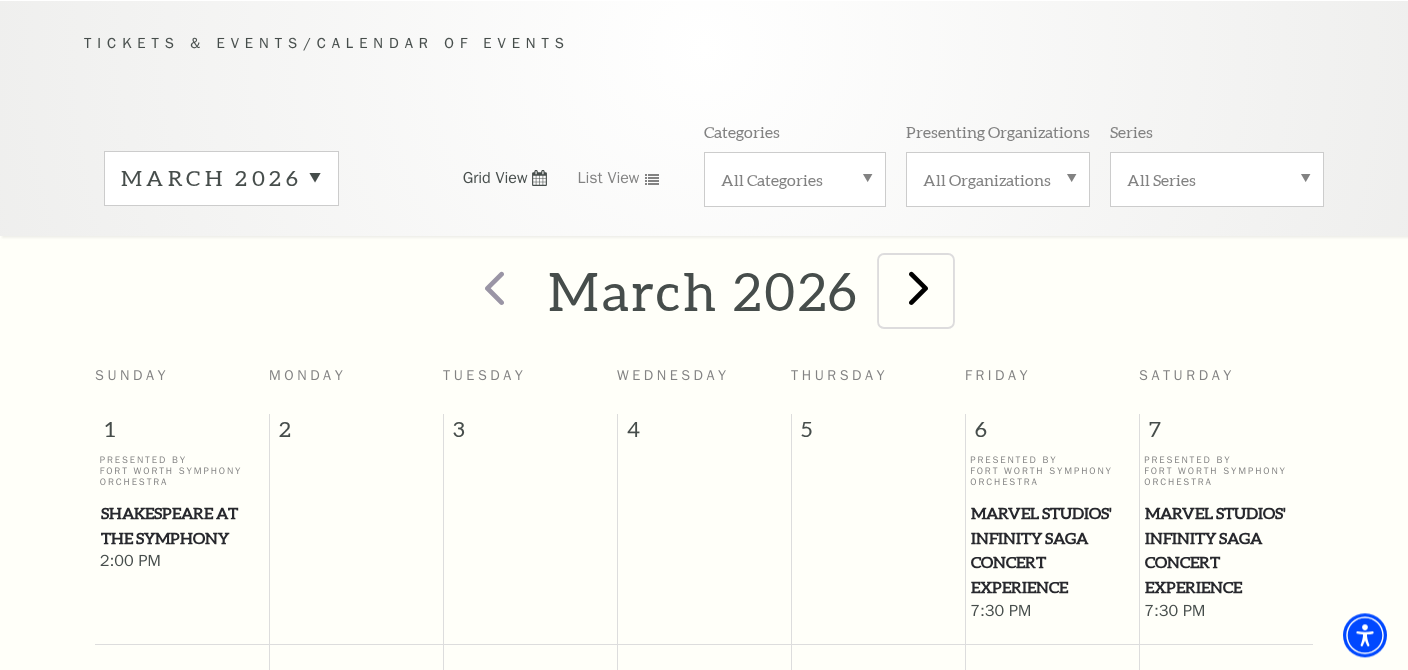 click at bounding box center (918, 287) 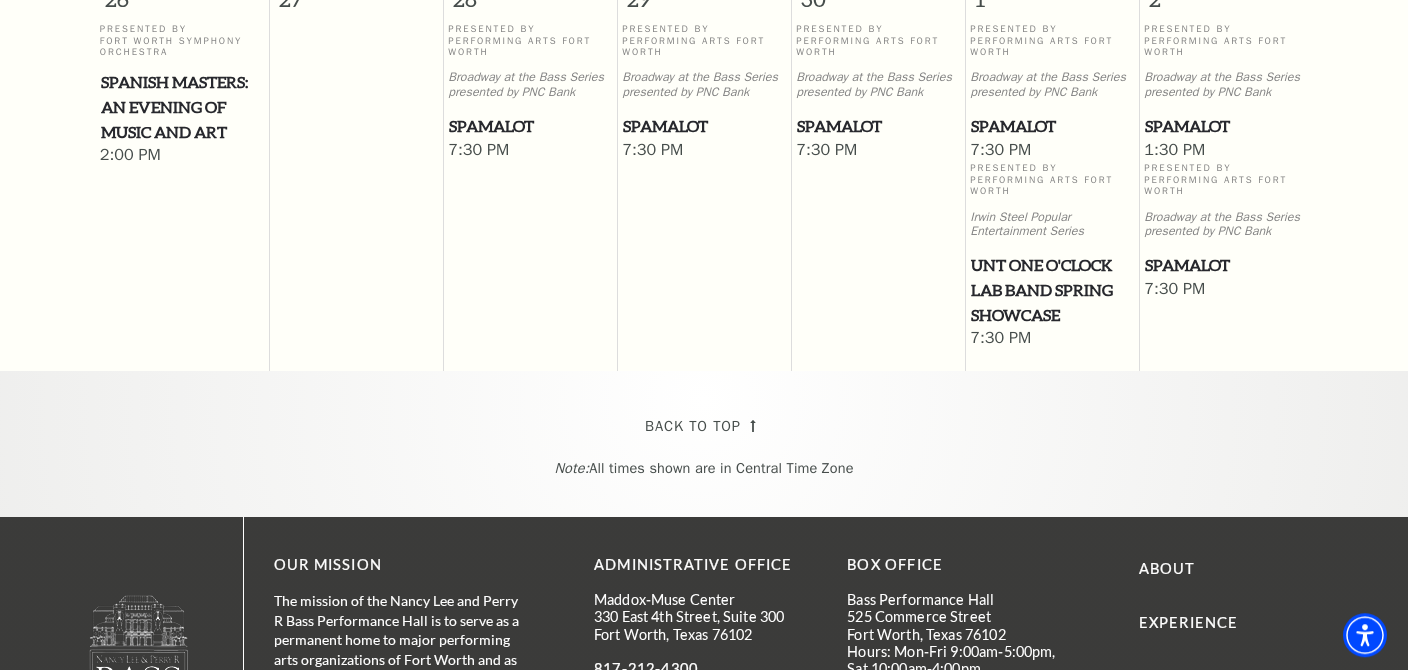 scroll, scrollTop: 1971, scrollLeft: 0, axis: vertical 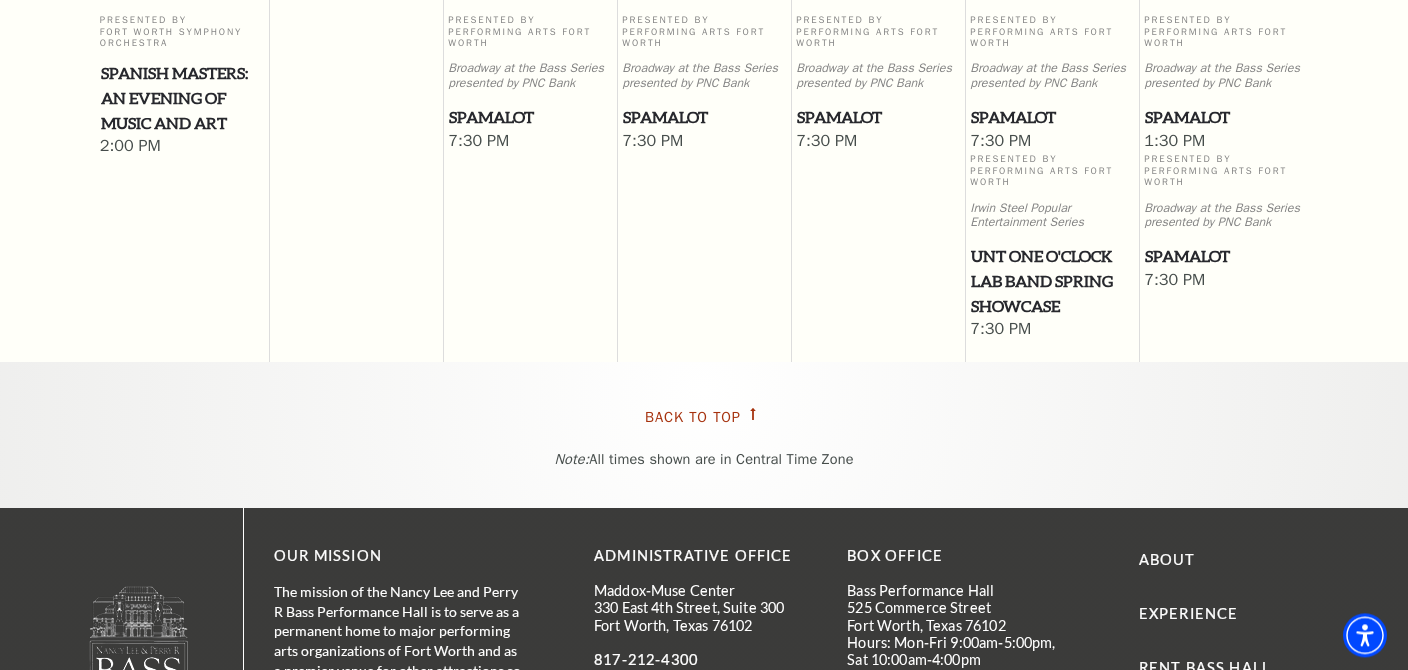 click on "Back To Top" at bounding box center (693, 417) 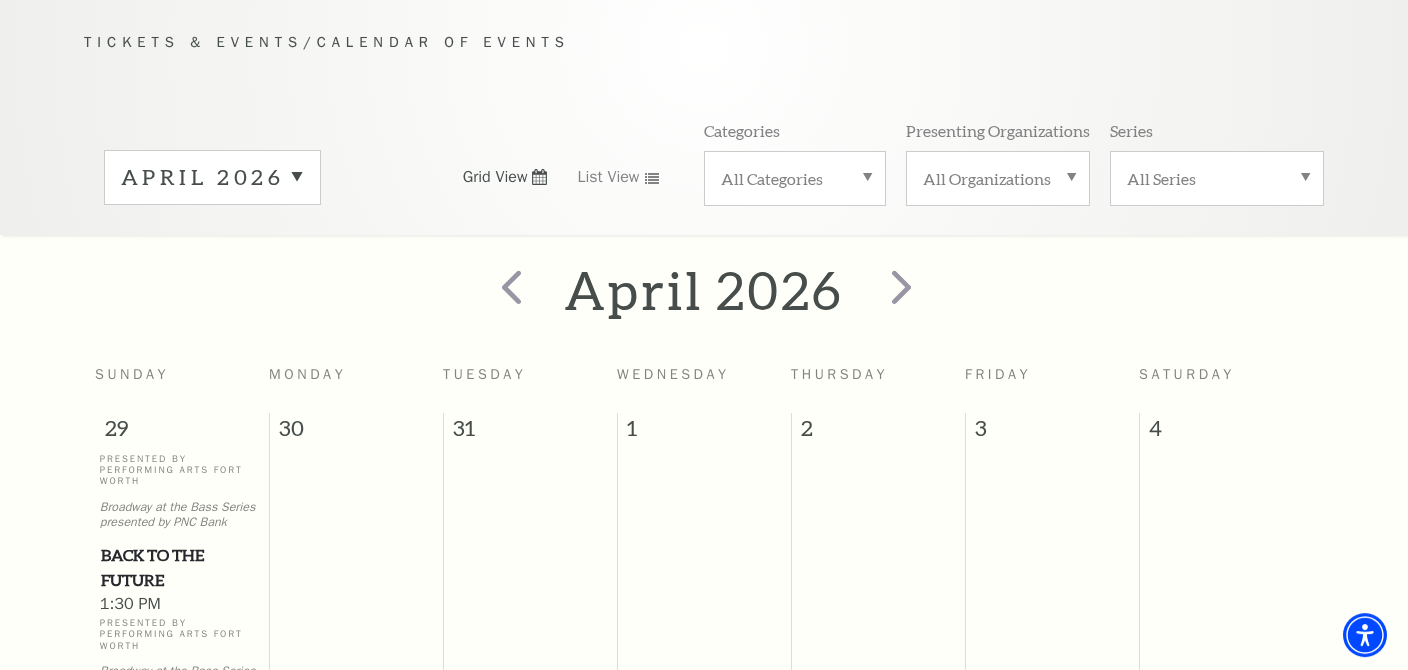 scroll, scrollTop: 176, scrollLeft: 0, axis: vertical 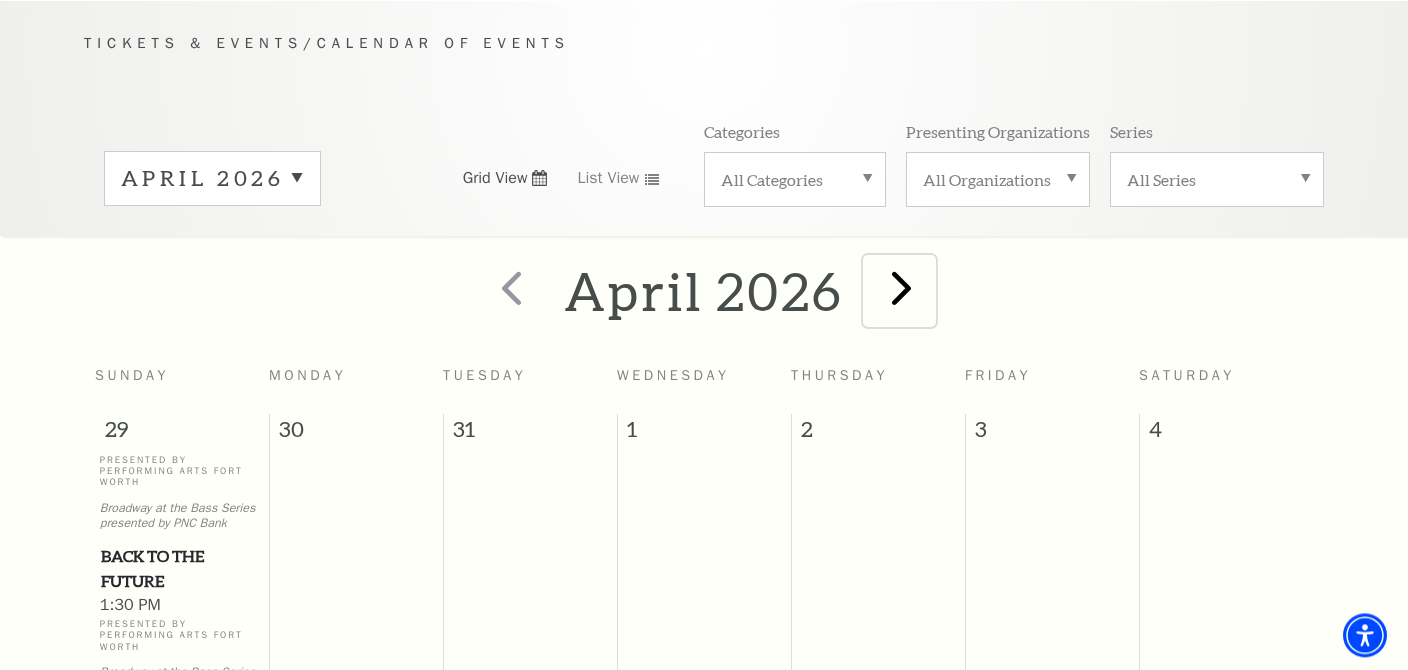 click at bounding box center (901, 287) 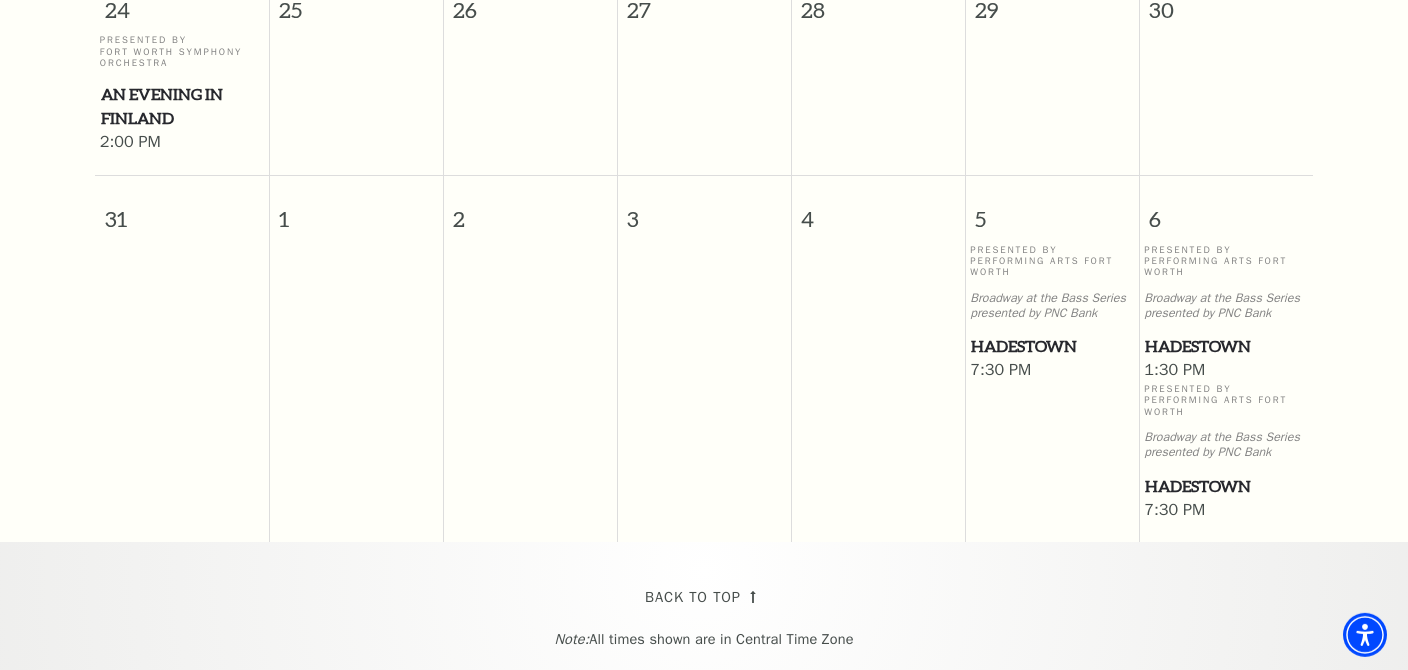 scroll, scrollTop: 1971, scrollLeft: 0, axis: vertical 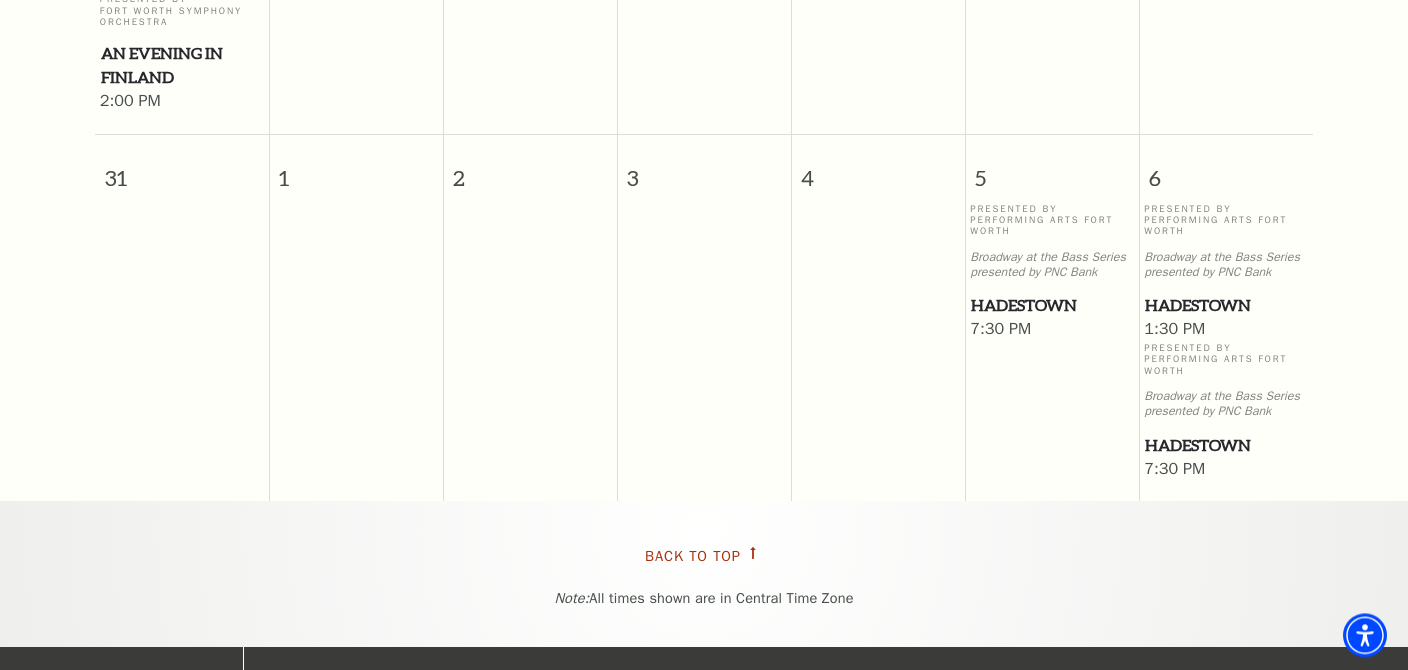 click on "Back To Top" at bounding box center (693, 556) 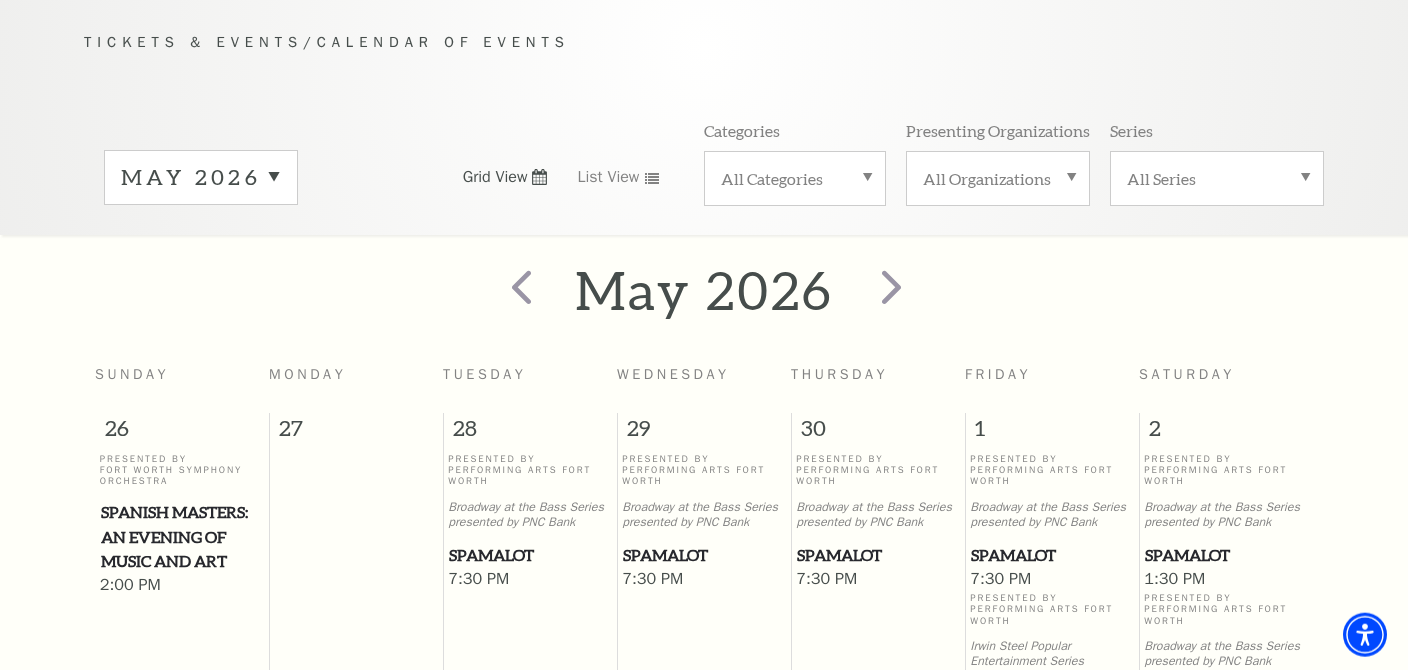 scroll, scrollTop: 176, scrollLeft: 0, axis: vertical 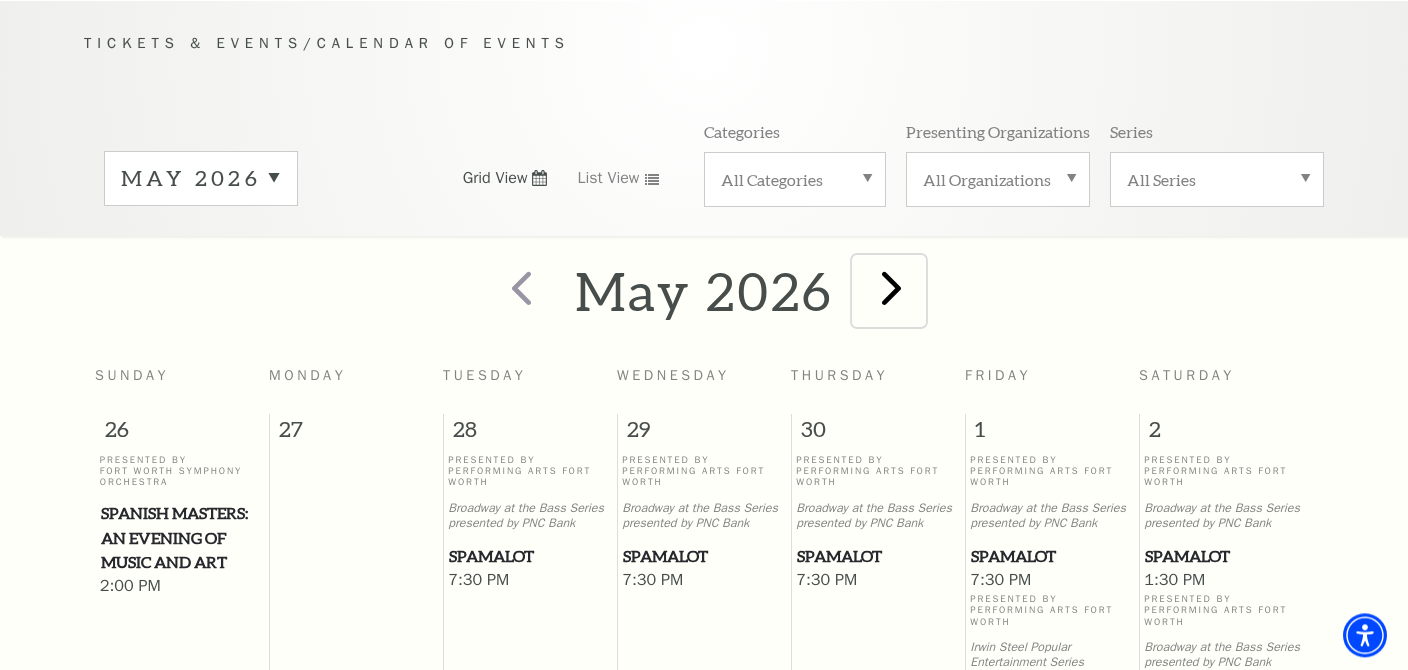 click at bounding box center (891, 287) 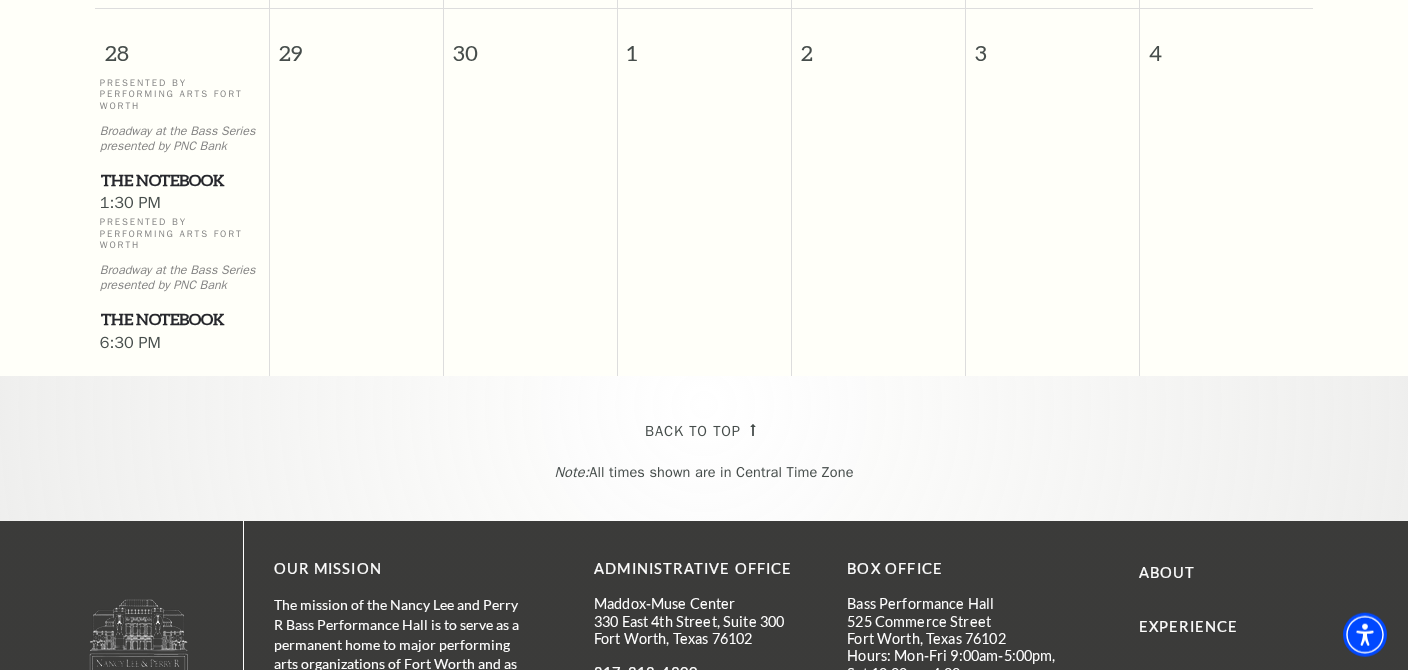 scroll, scrollTop: 1760, scrollLeft: 0, axis: vertical 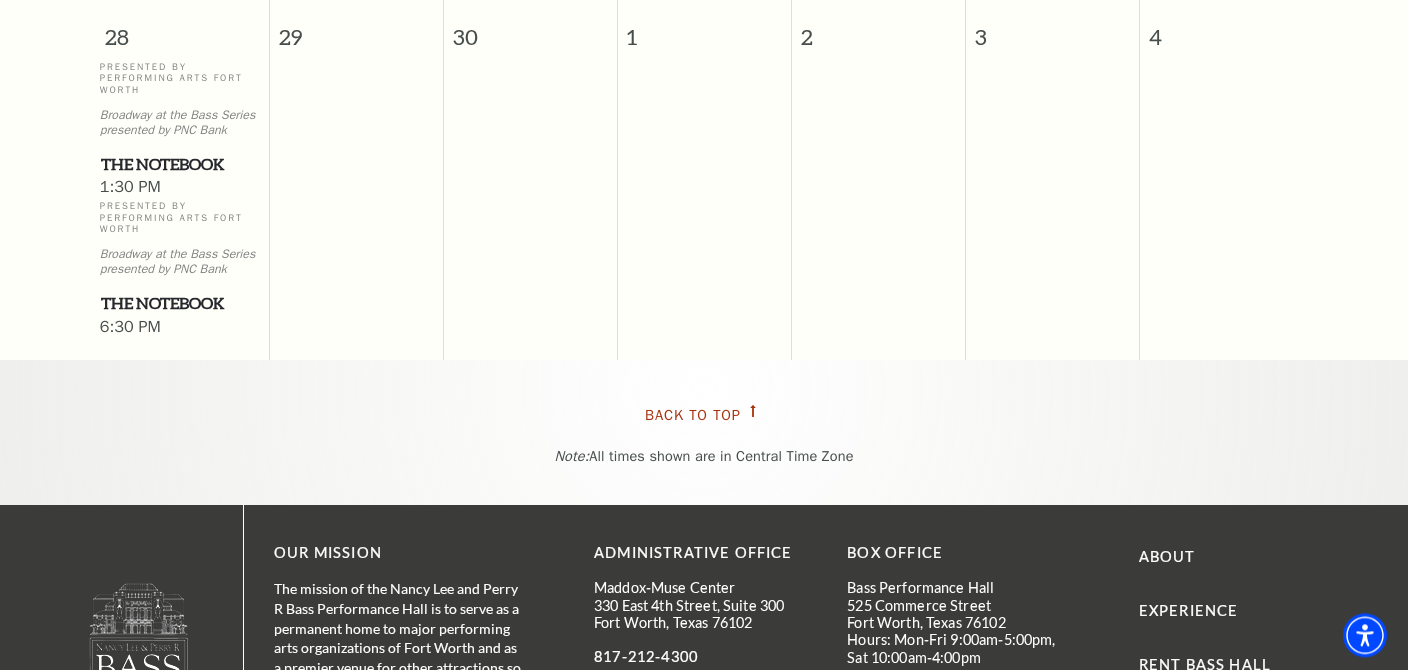 click on "Back To Top" at bounding box center [693, 415] 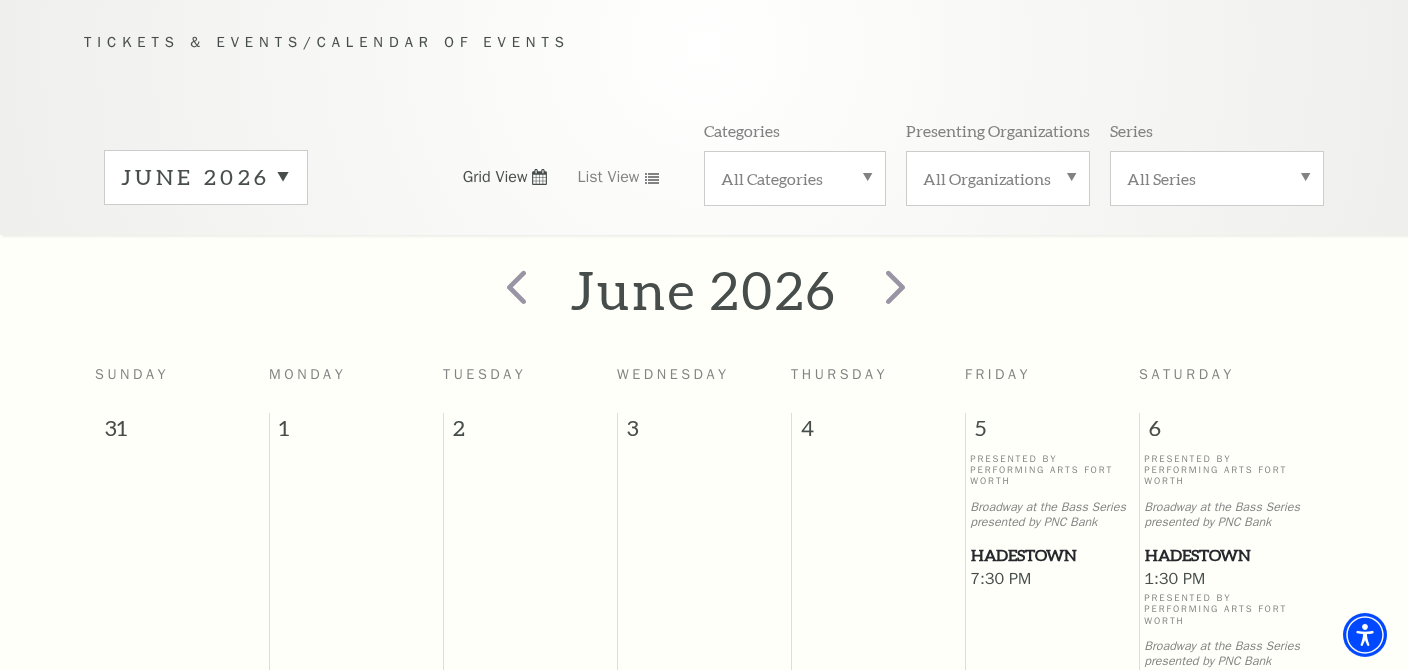 scroll, scrollTop: 176, scrollLeft: 0, axis: vertical 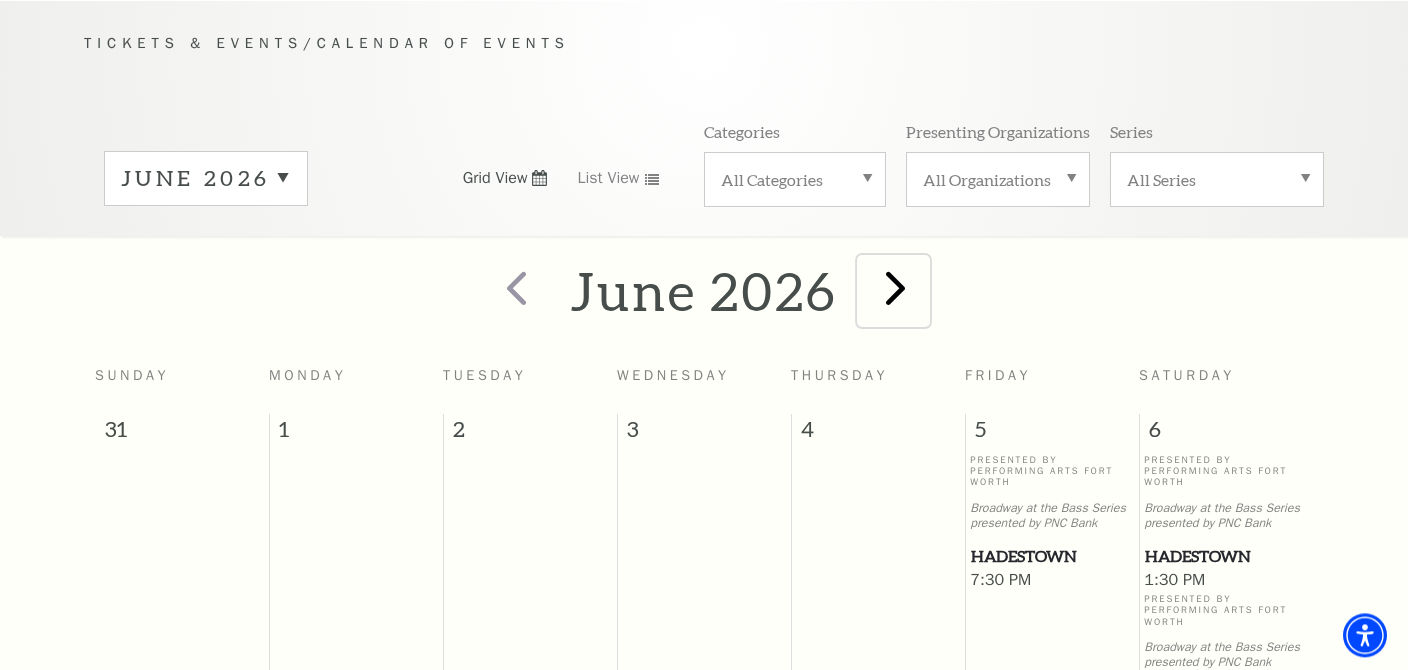 click at bounding box center (895, 287) 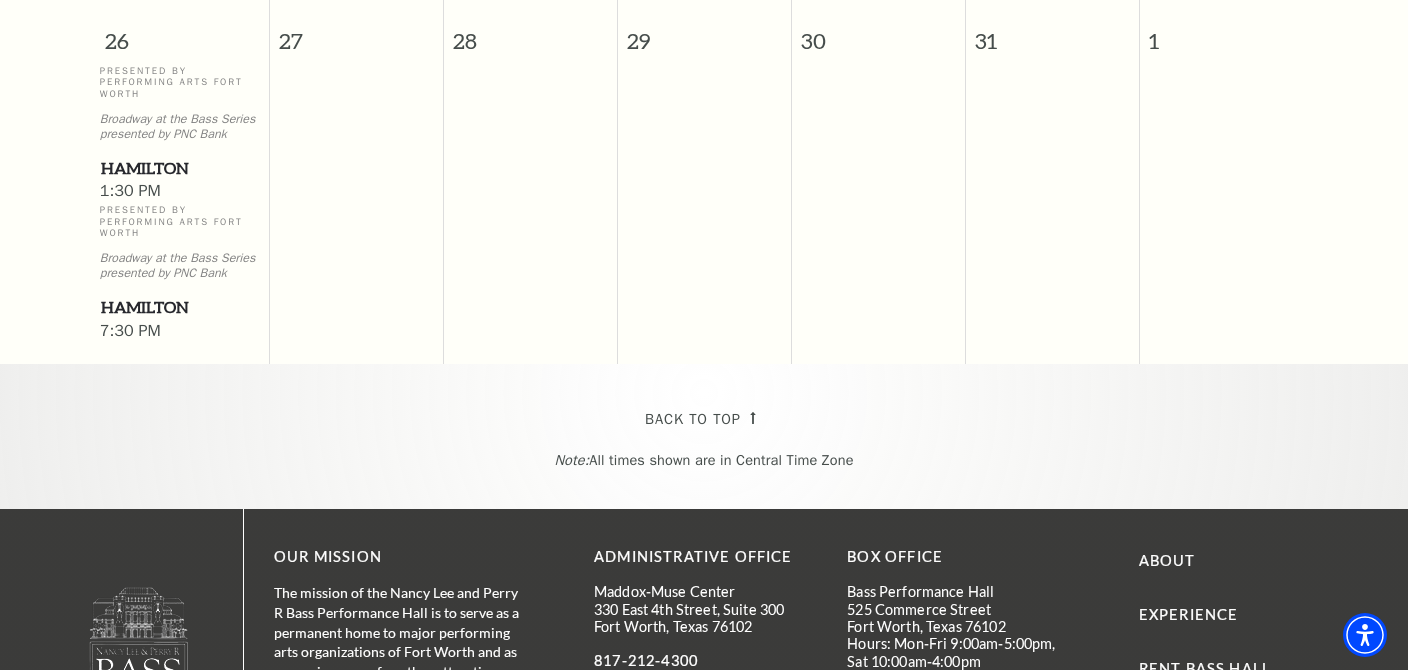 scroll, scrollTop: 1760, scrollLeft: 0, axis: vertical 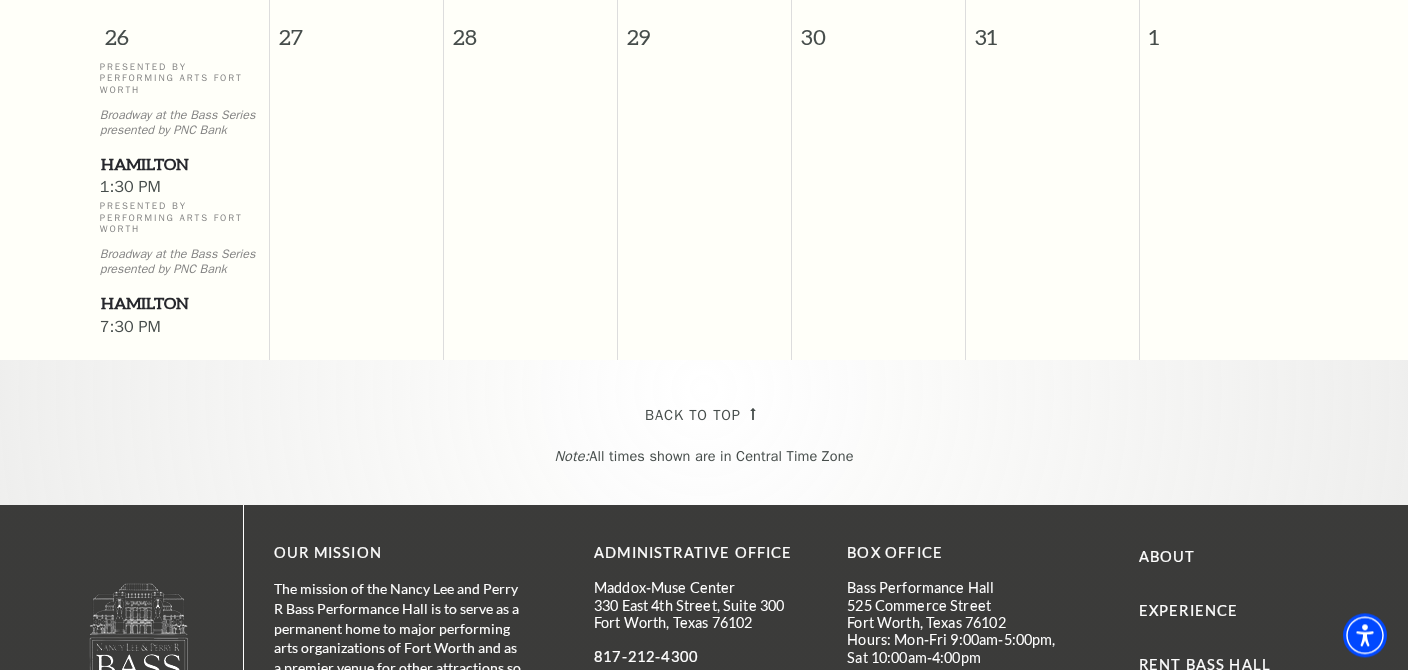 click on "Back To Top" at bounding box center (693, 415) 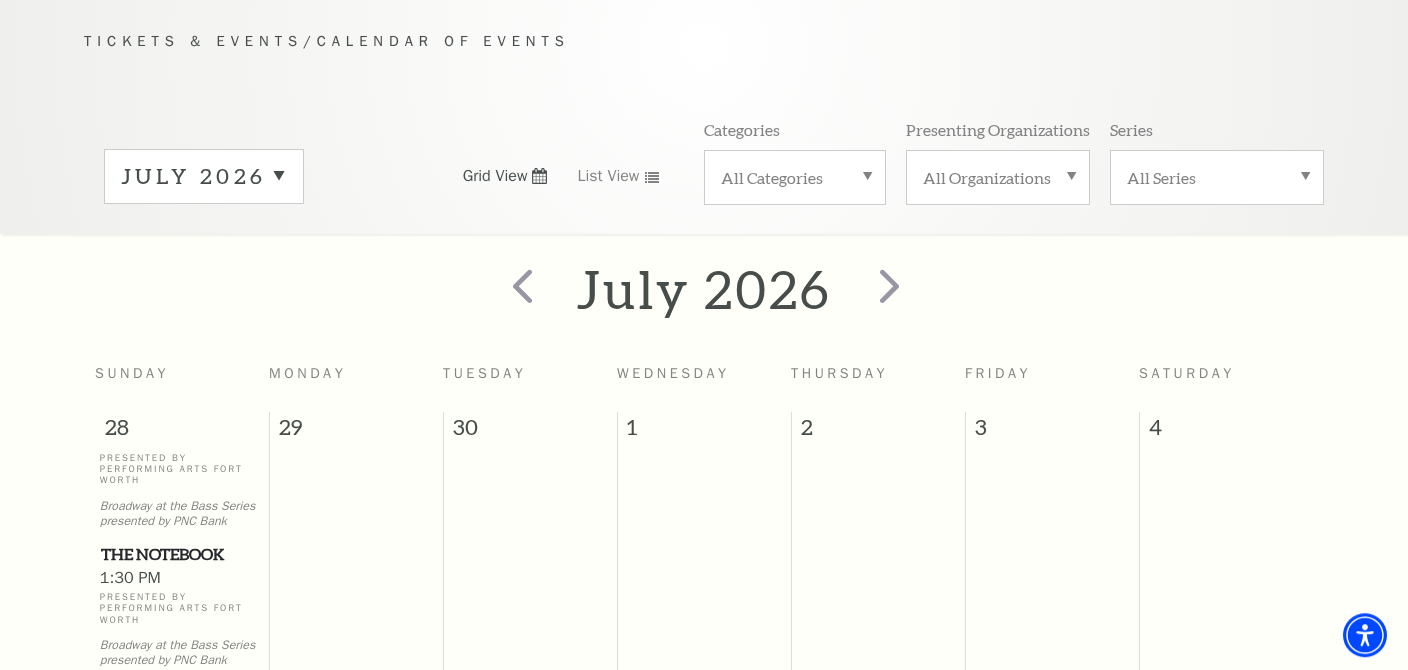 scroll, scrollTop: 176, scrollLeft: 0, axis: vertical 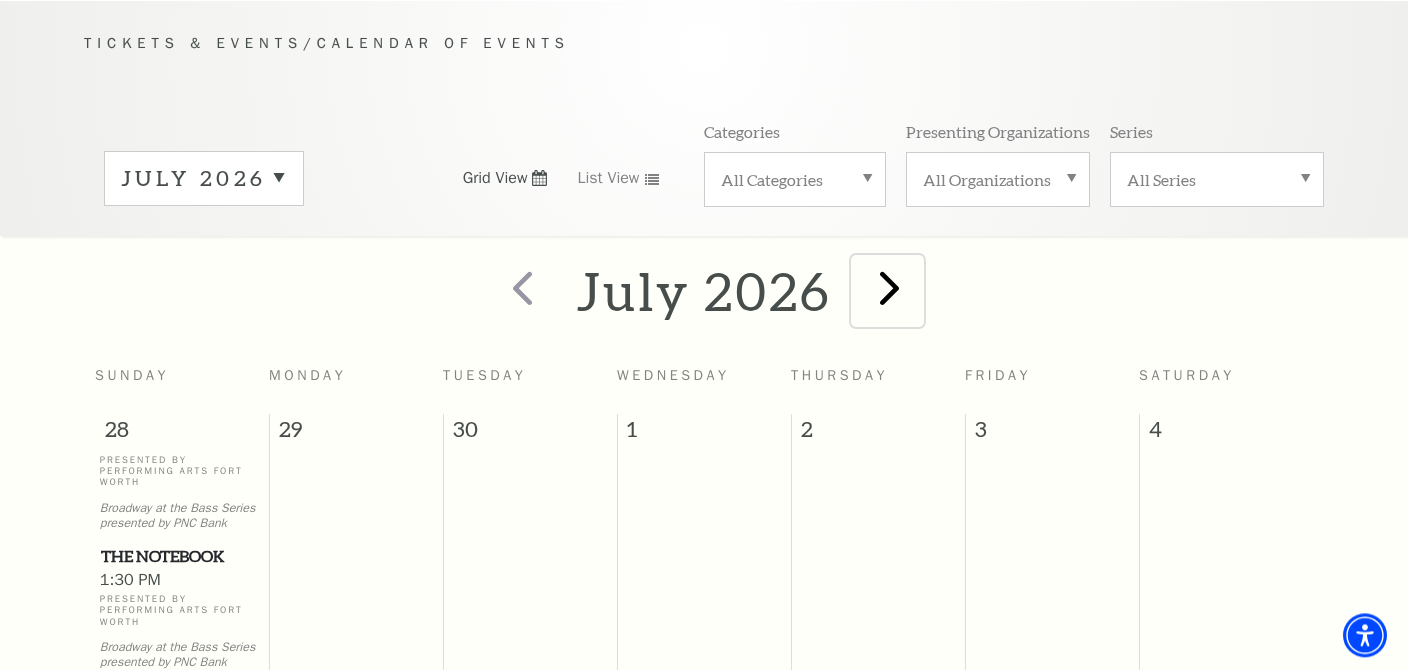 click at bounding box center (889, 287) 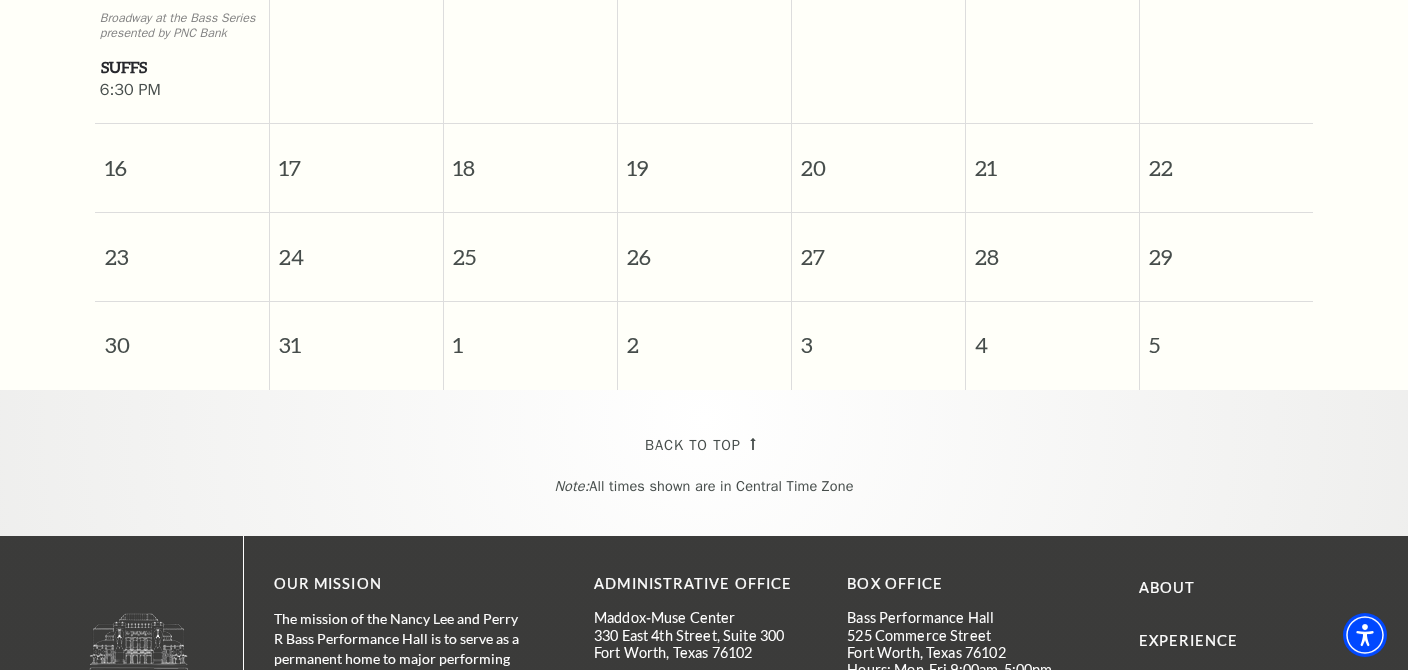 scroll, scrollTop: 1549, scrollLeft: 0, axis: vertical 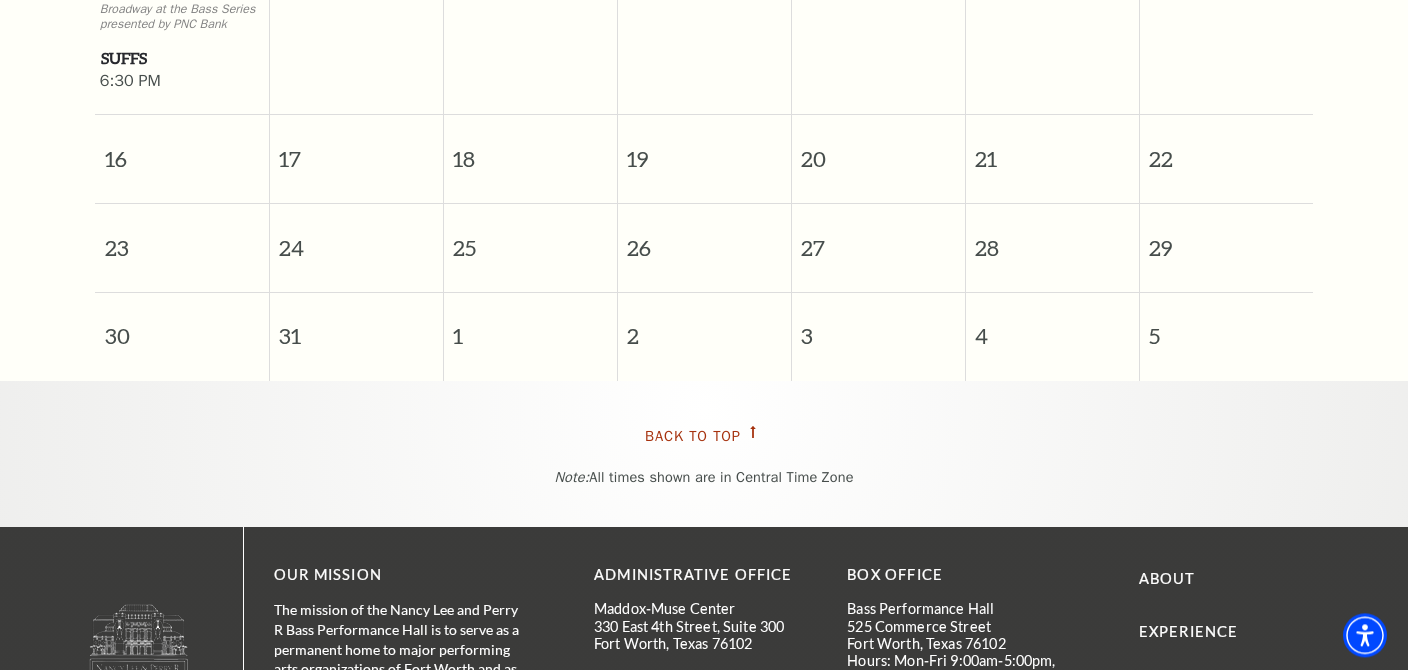 click on "Back To Top" at bounding box center [693, 436] 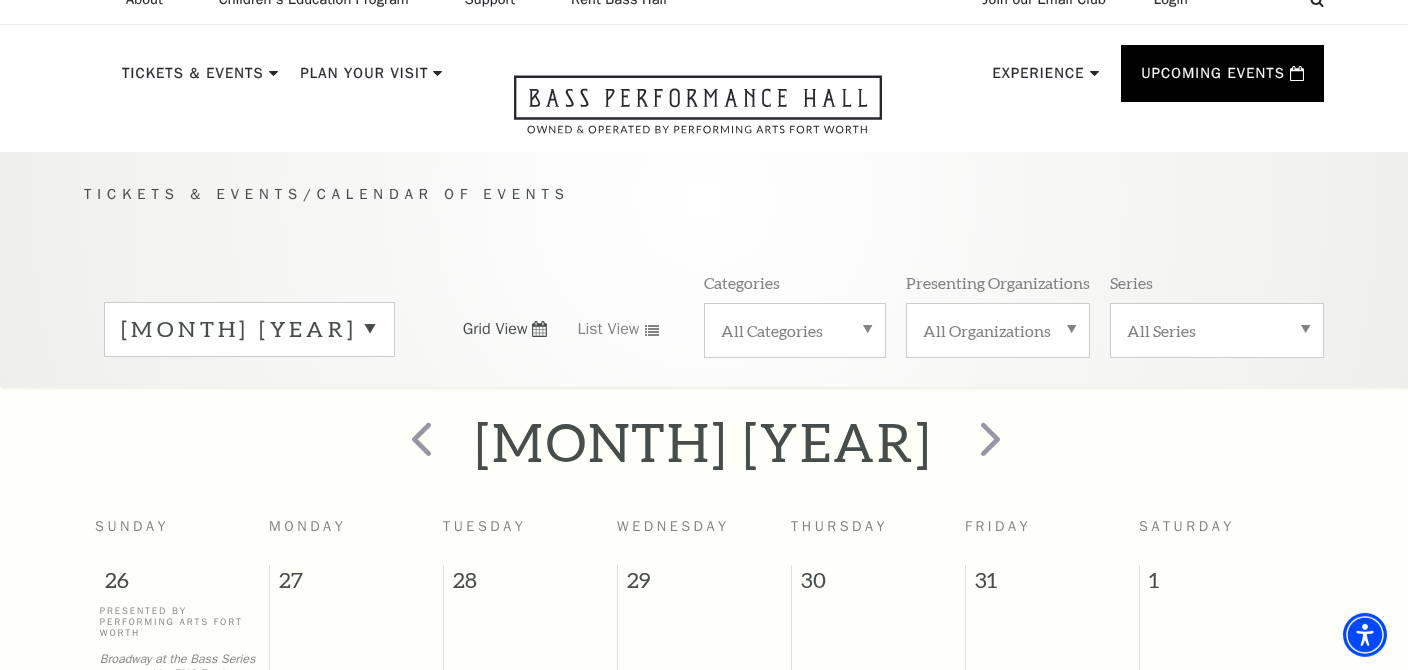 scroll, scrollTop: 0, scrollLeft: 0, axis: both 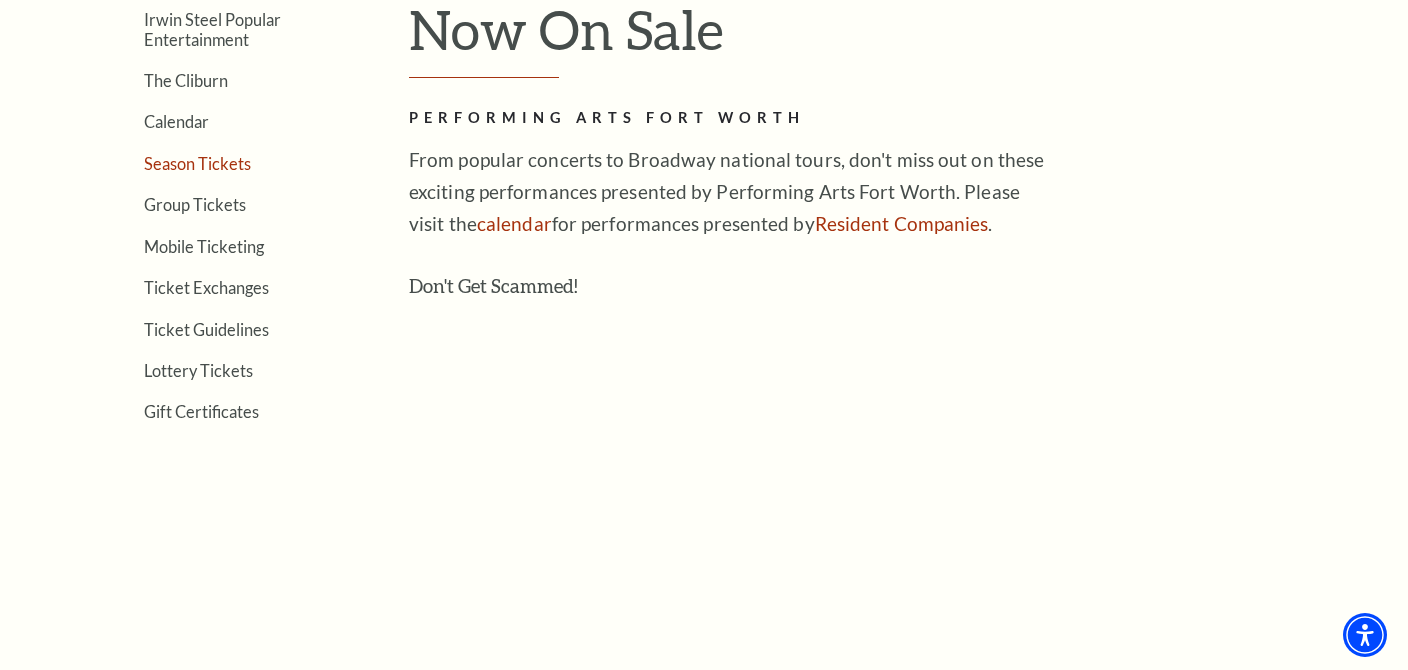 click on "Season Tickets" at bounding box center [197, 163] 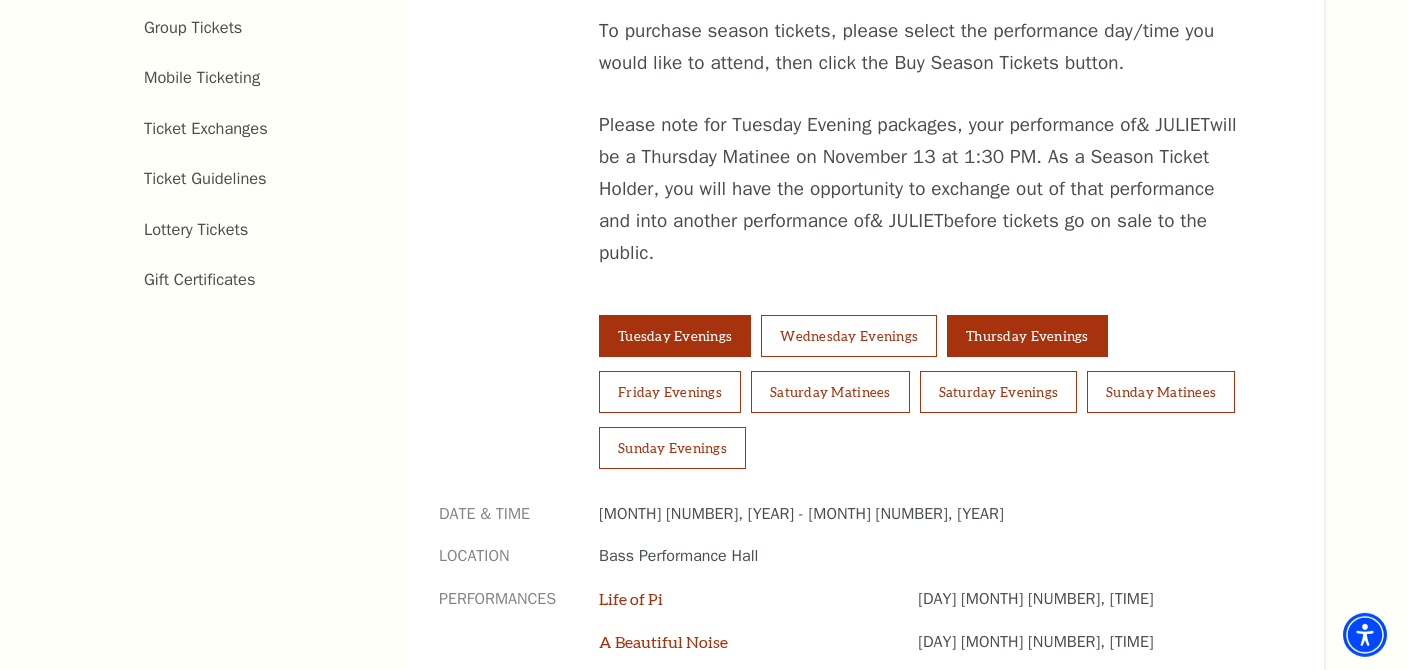 scroll, scrollTop: 1267, scrollLeft: 0, axis: vertical 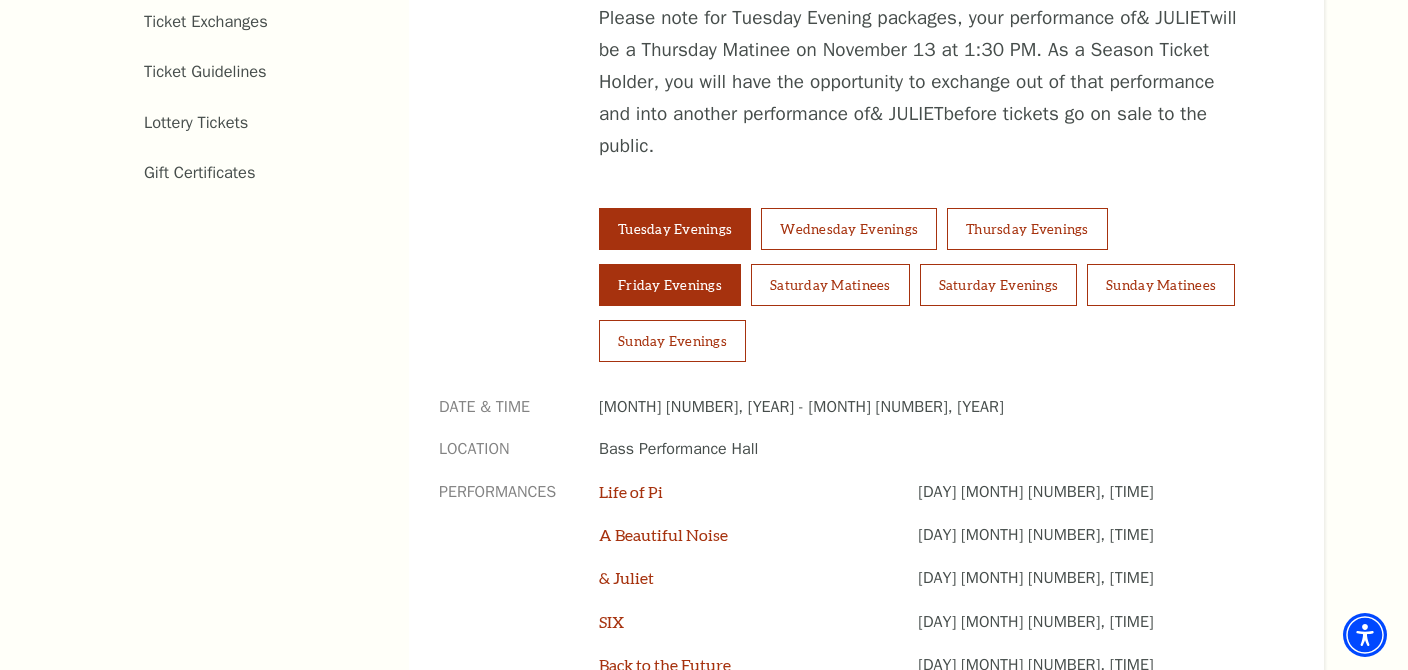 click on "Friday Evenings" at bounding box center (670, 285) 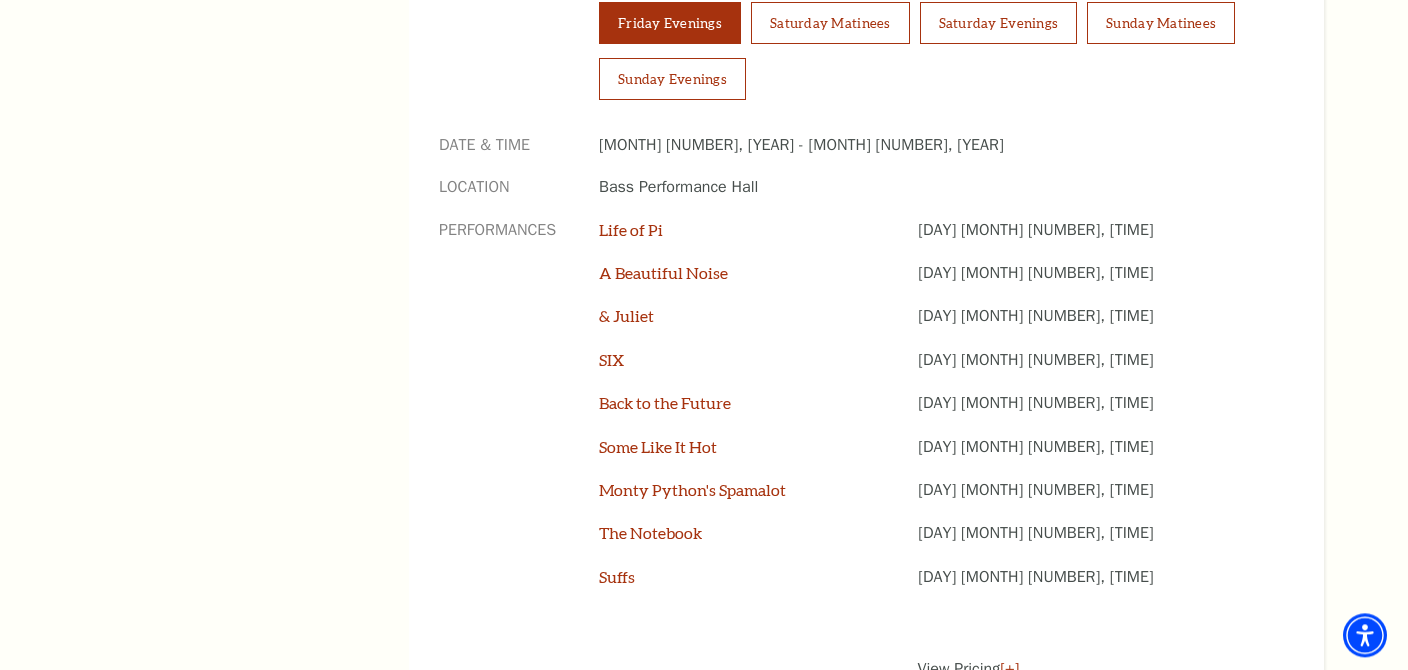 scroll, scrollTop: 1584, scrollLeft: 0, axis: vertical 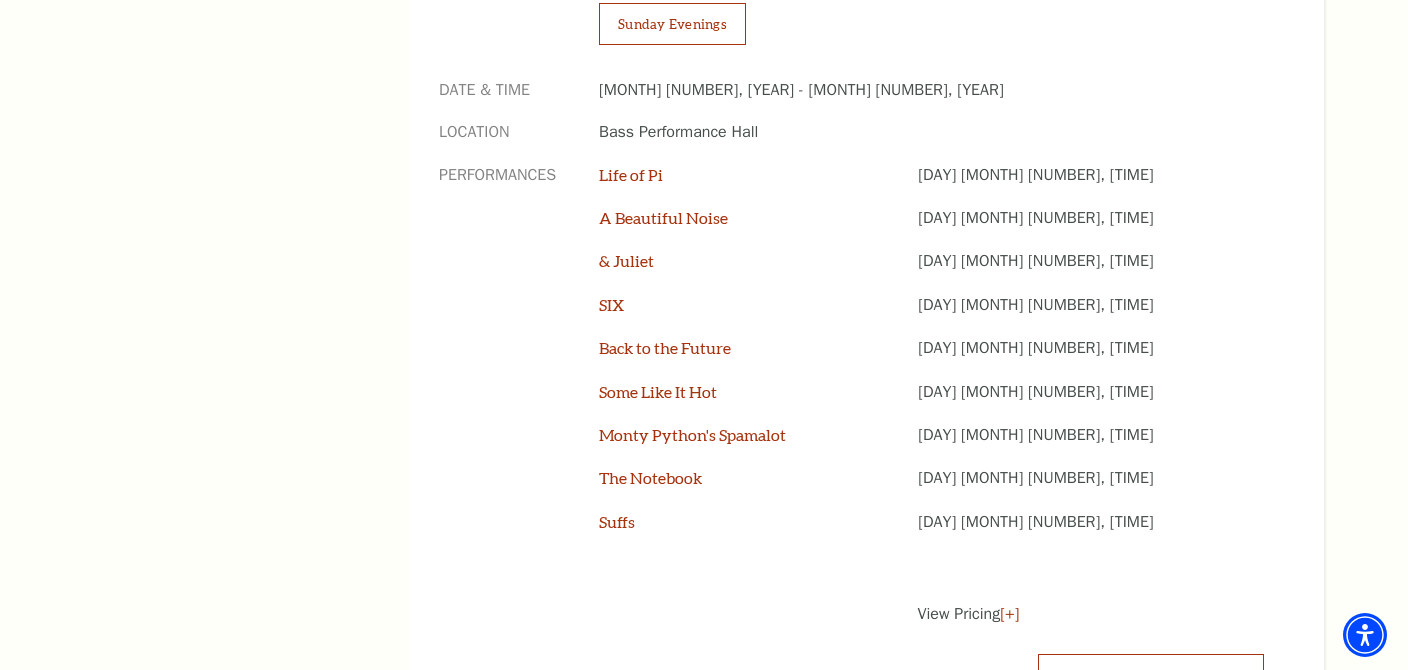 click on "Buy Season Tickets" at bounding box center [1151, 682] 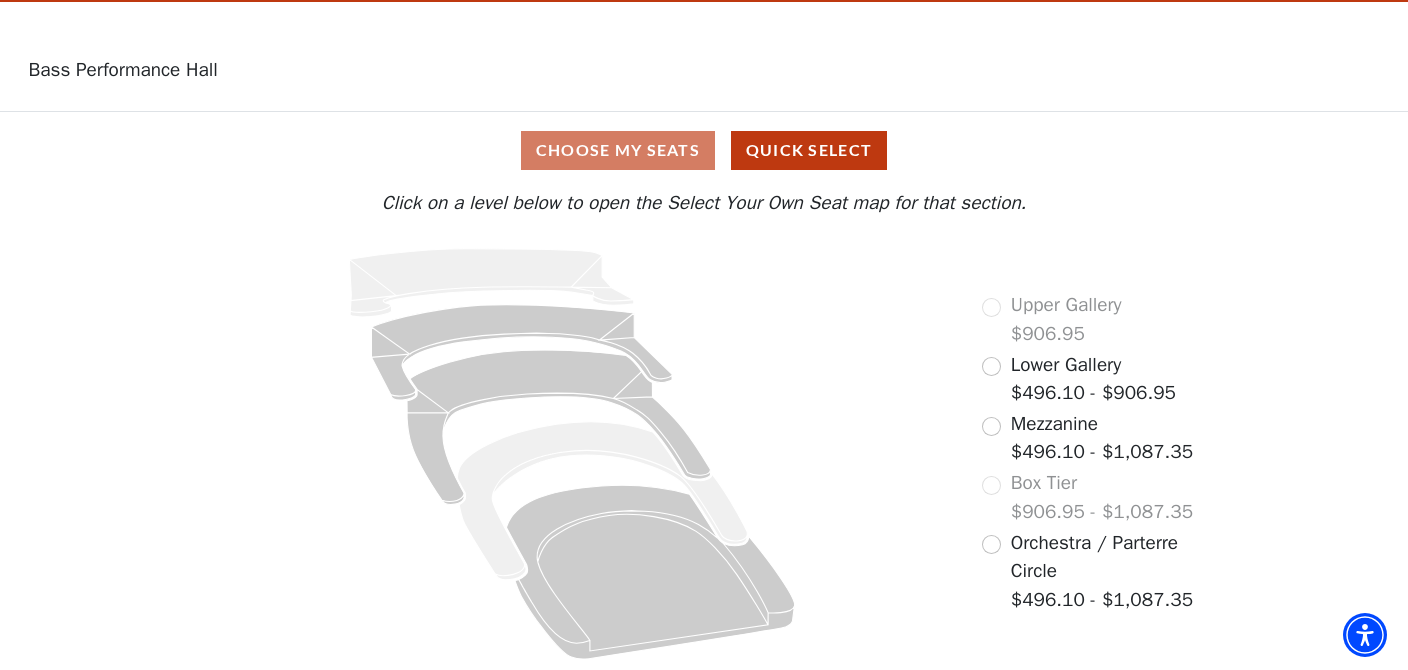 scroll, scrollTop: 0, scrollLeft: 0, axis: both 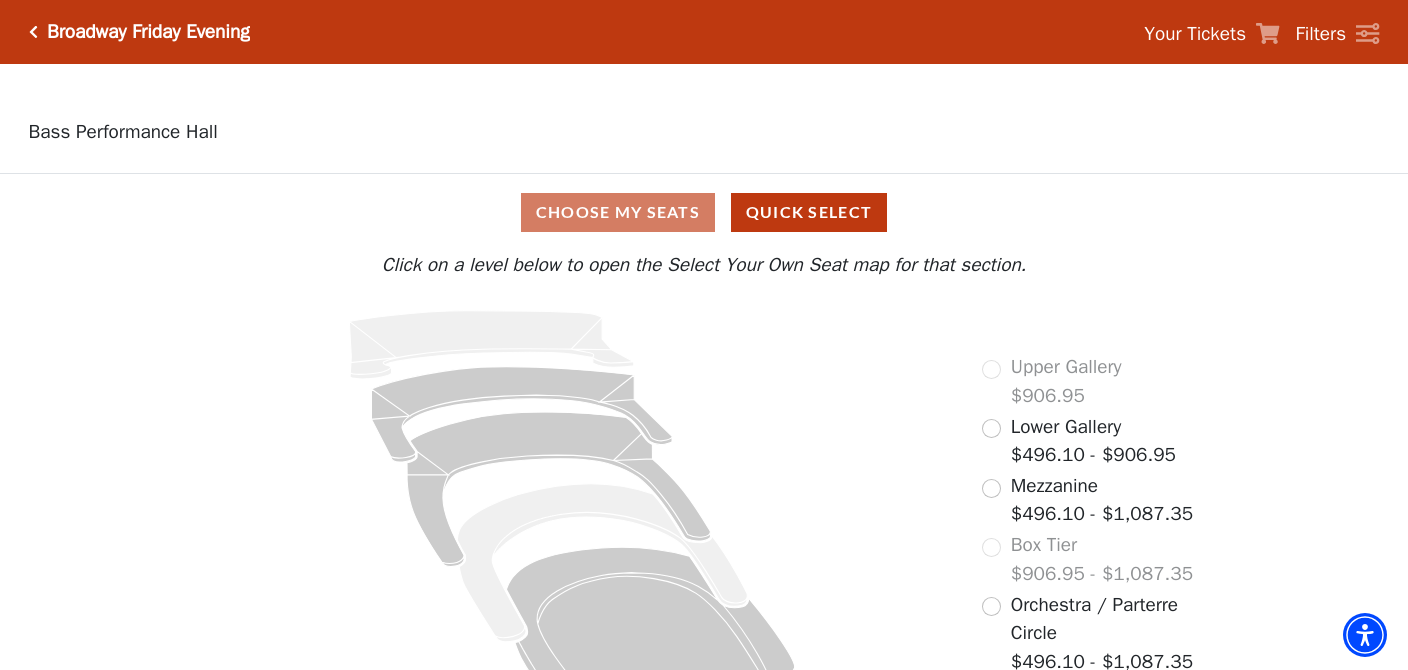 click on "Broadway Friday Evening" at bounding box center [144, 32] 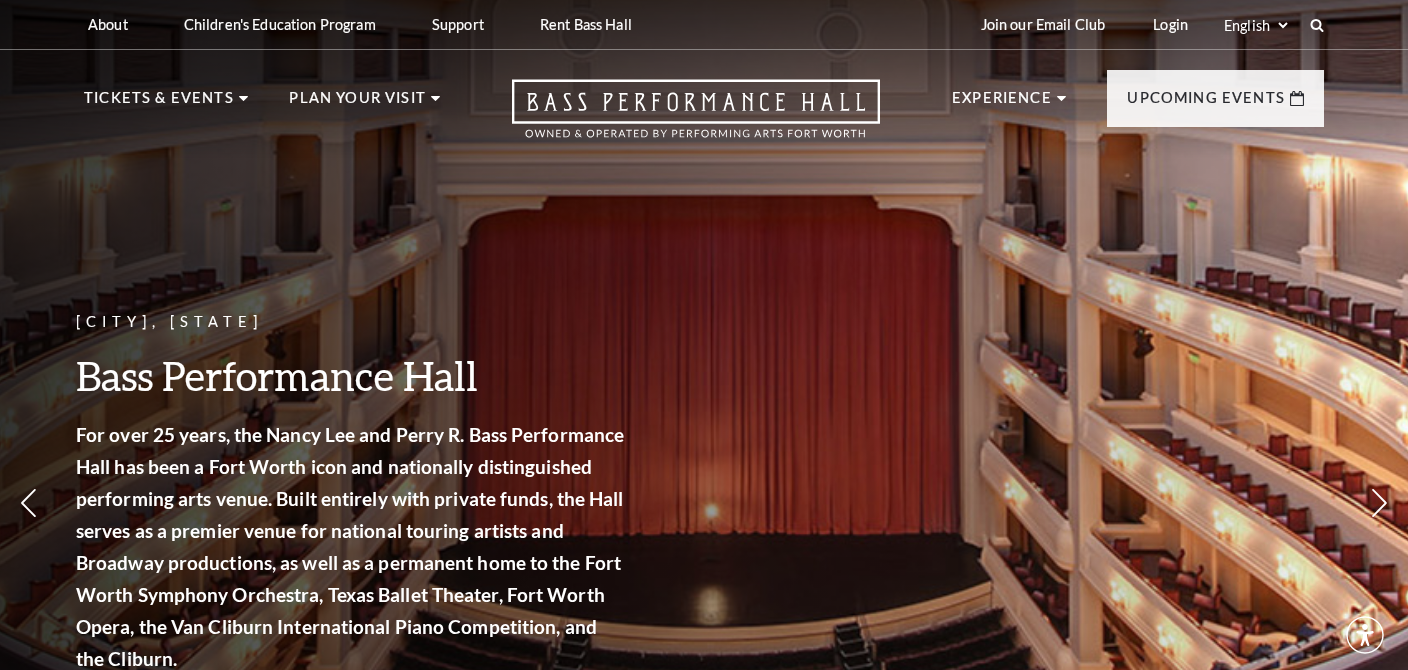 scroll, scrollTop: 0, scrollLeft: 0, axis: both 